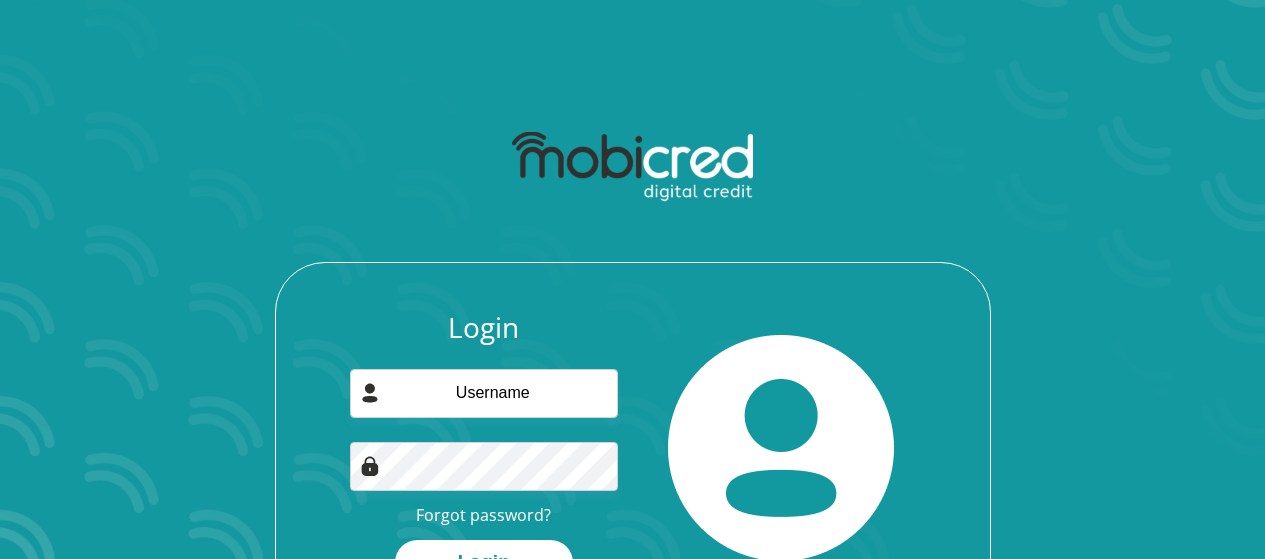 scroll, scrollTop: 0, scrollLeft: 0, axis: both 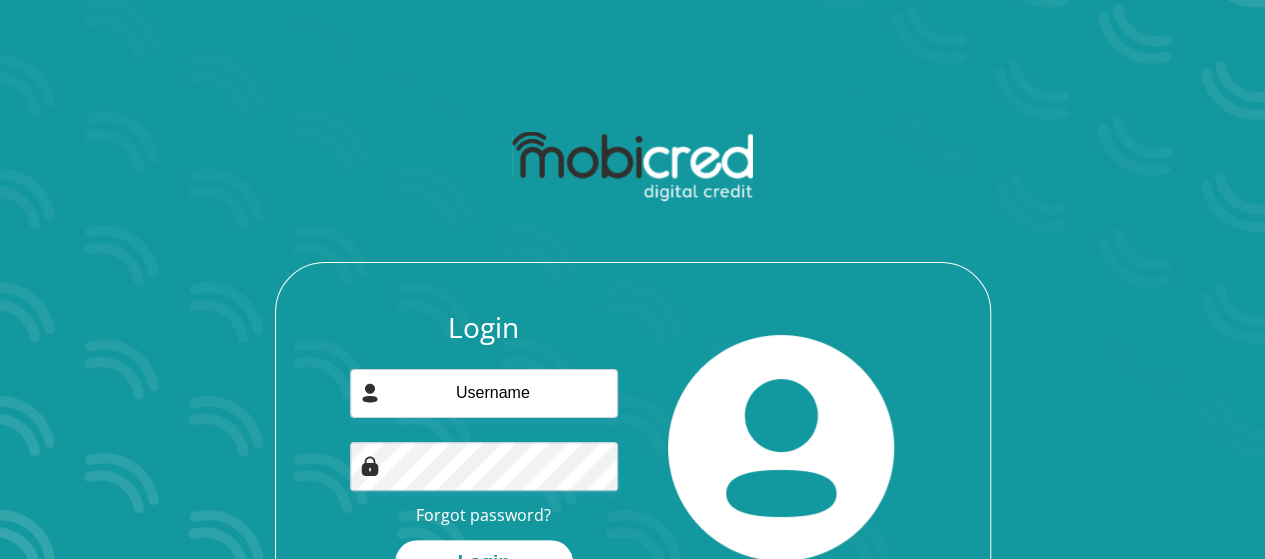 click on "Login
Forgot password?
Login" at bounding box center [633, 377] 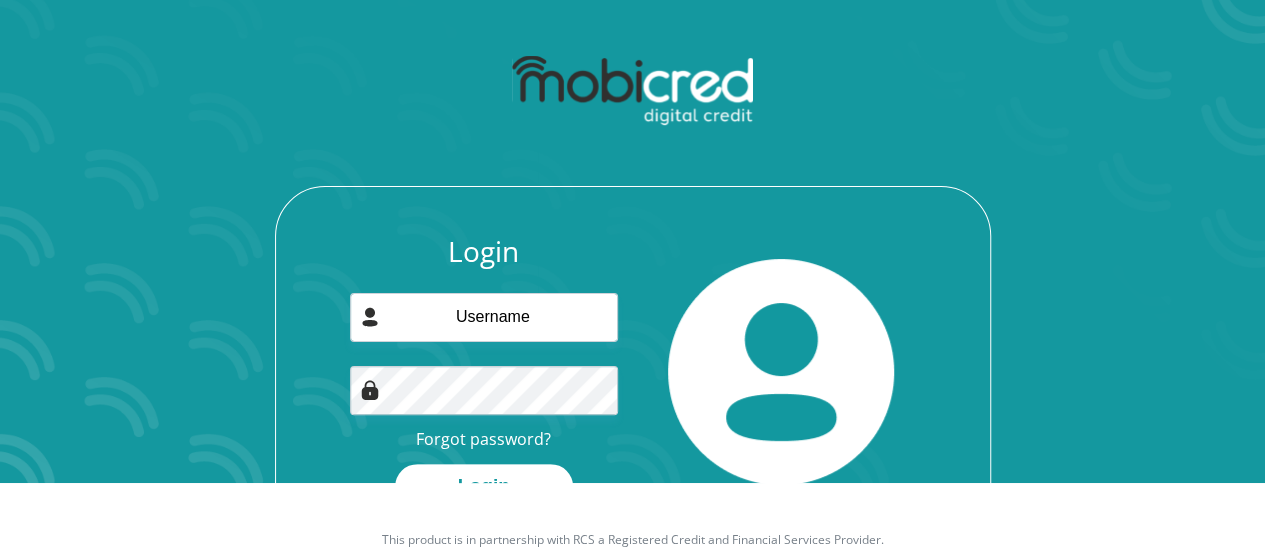 scroll, scrollTop: 120, scrollLeft: 0, axis: vertical 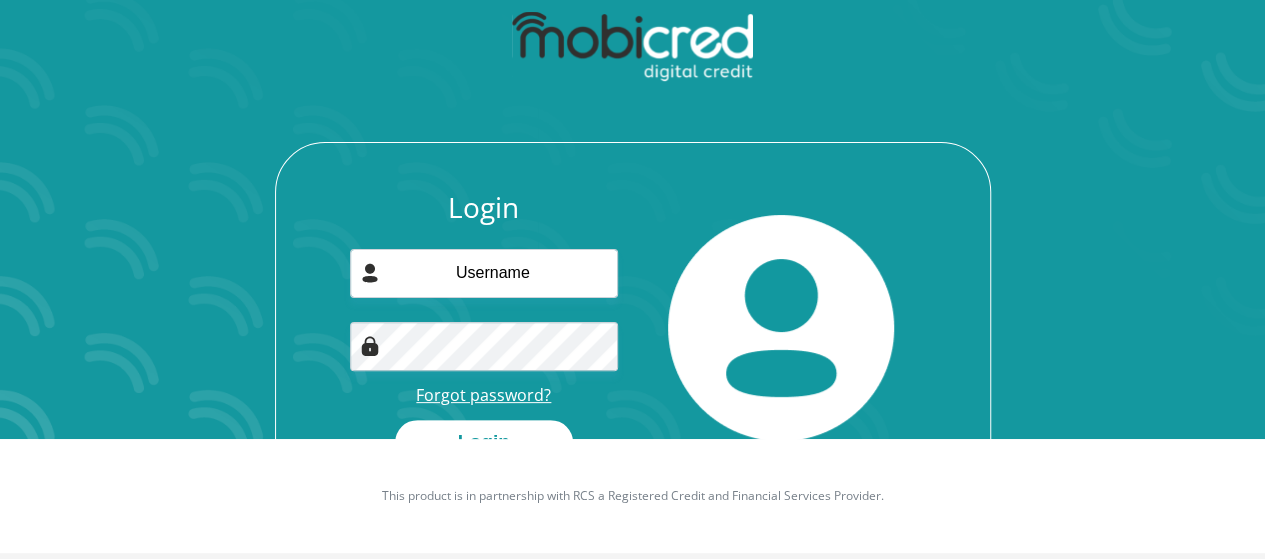 click on "Forgot password?" at bounding box center (483, 395) 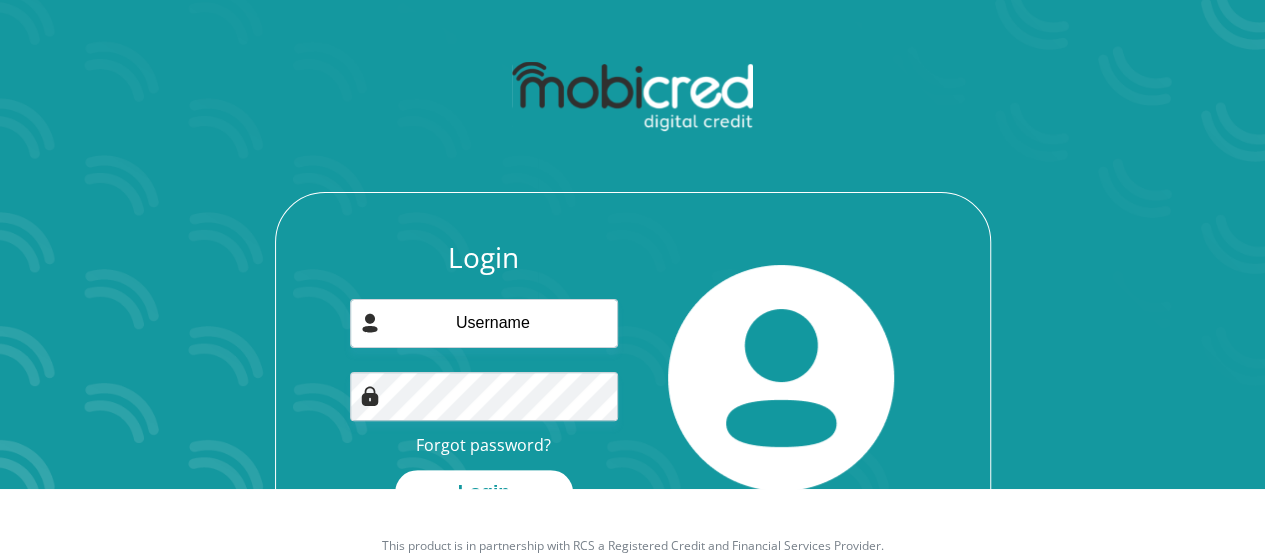 scroll, scrollTop: 120, scrollLeft: 0, axis: vertical 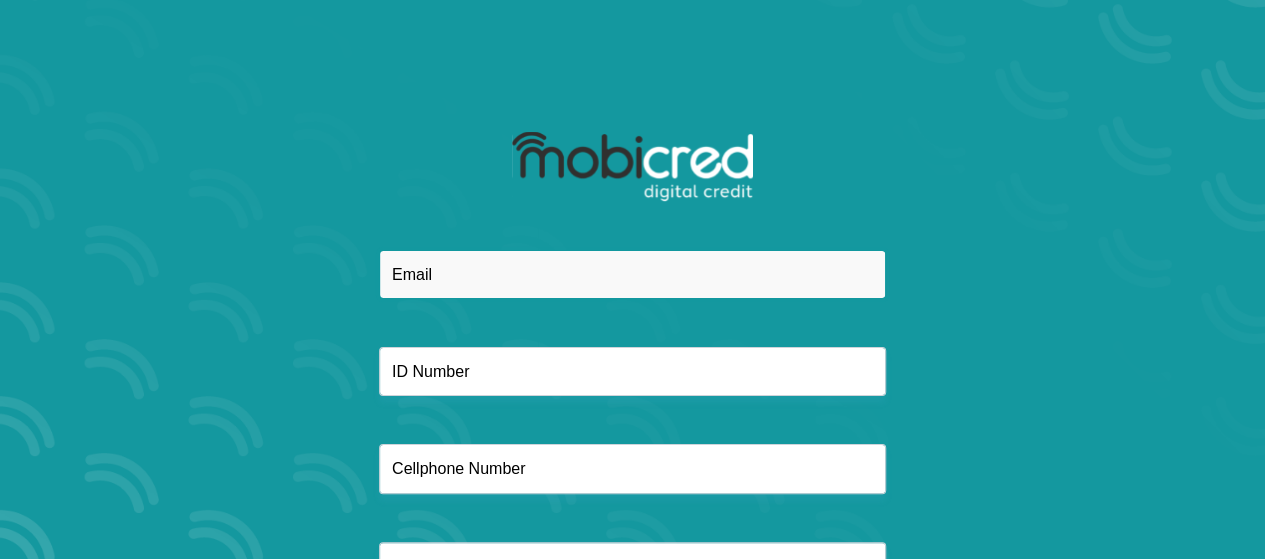 click at bounding box center [632, 274] 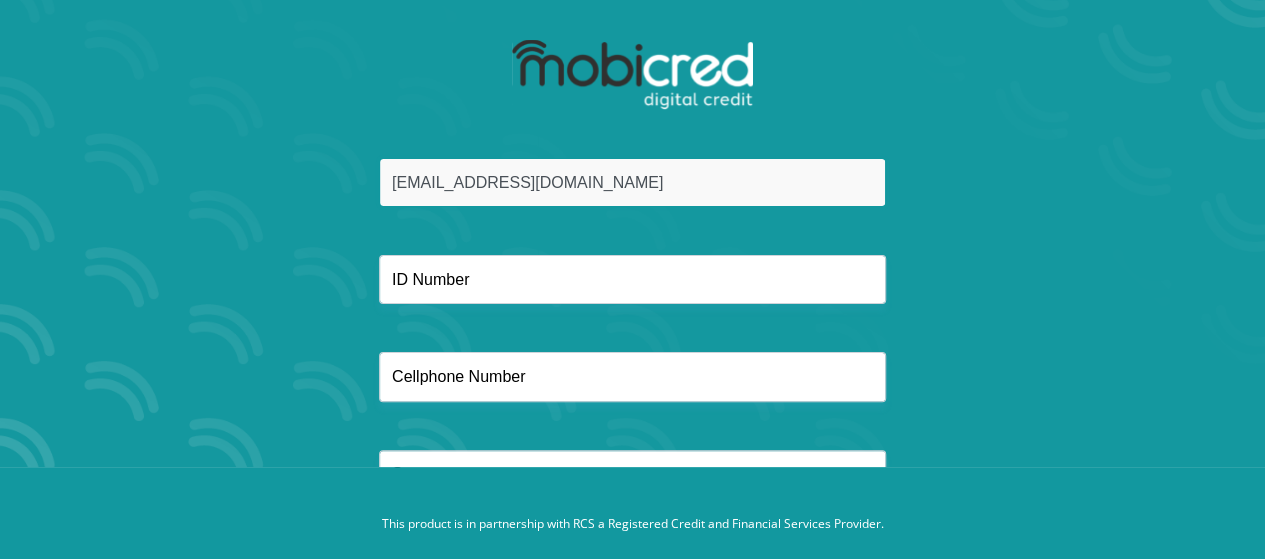 scroll, scrollTop: 171, scrollLeft: 0, axis: vertical 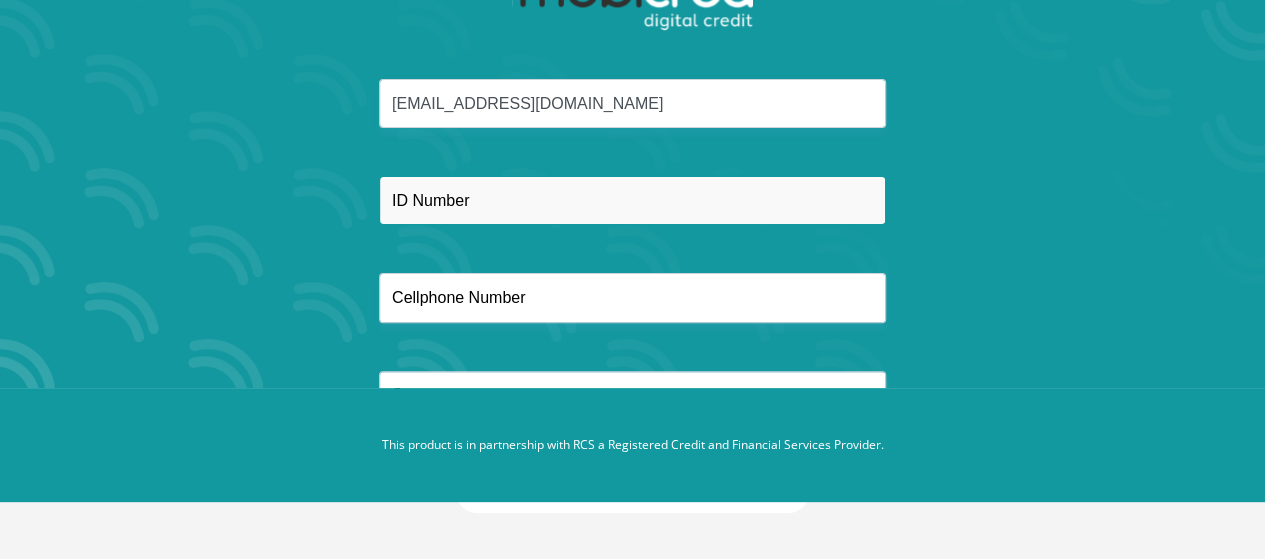 click at bounding box center [632, 200] 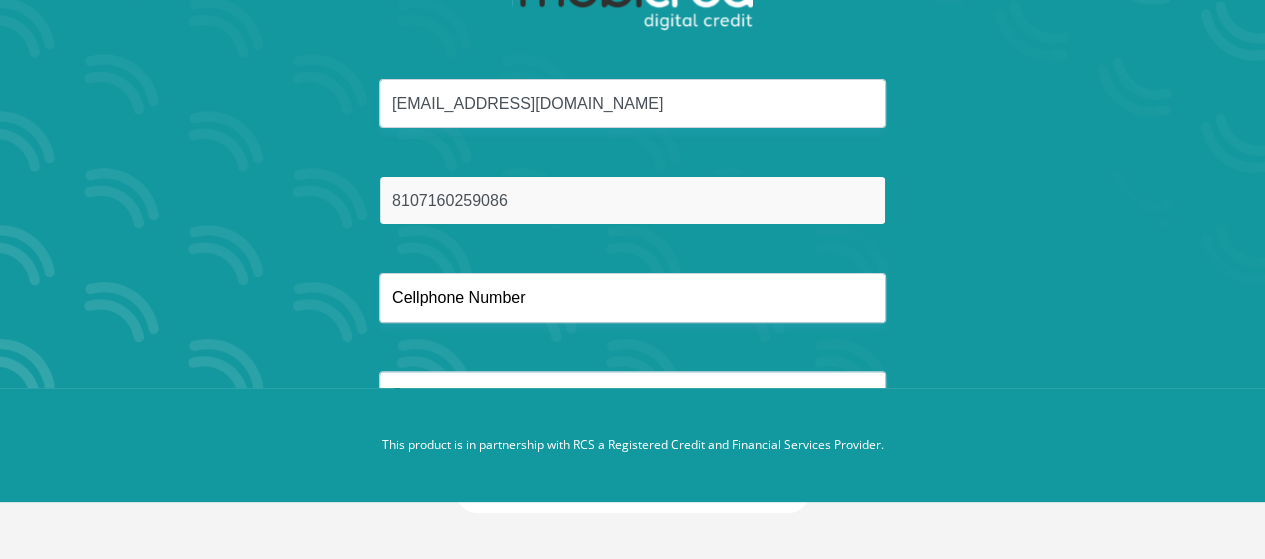 type on "8107160259086" 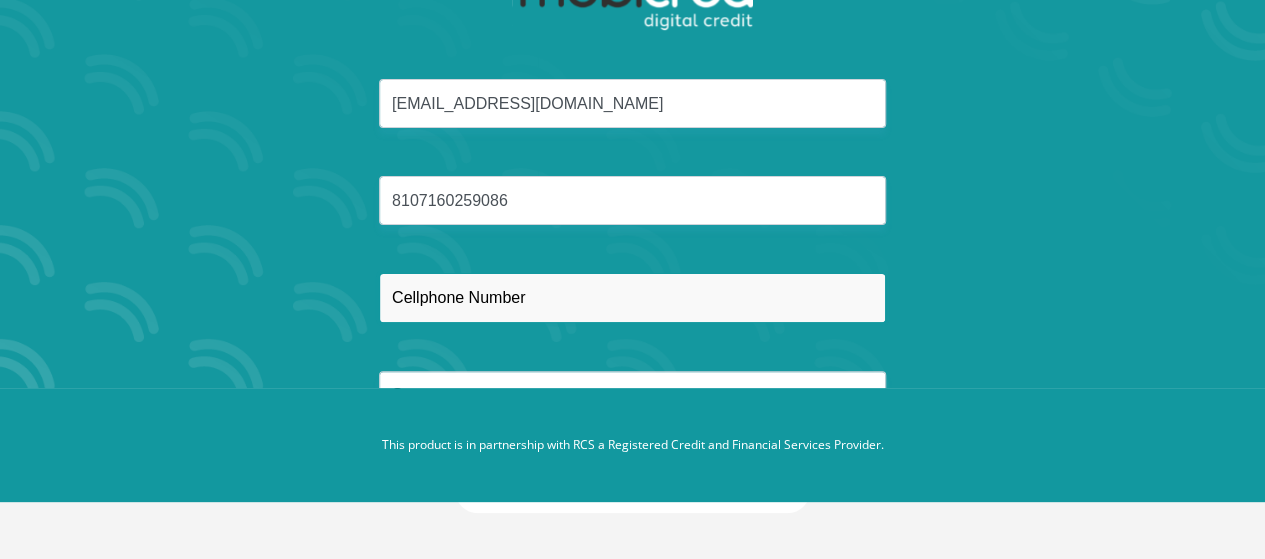 click at bounding box center (632, 297) 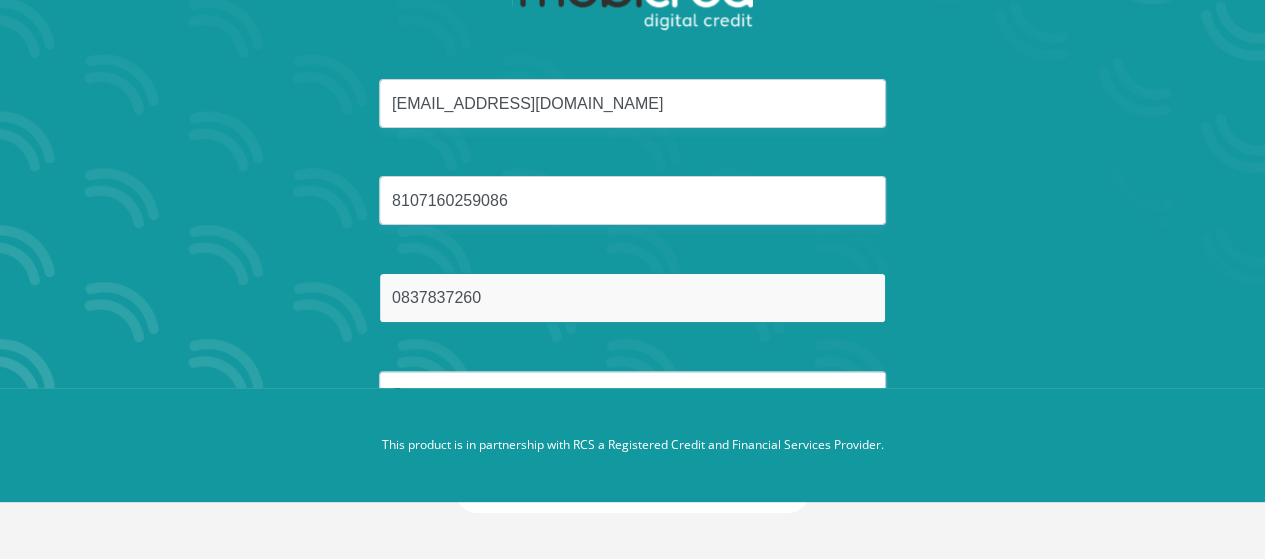 type on "0837837260" 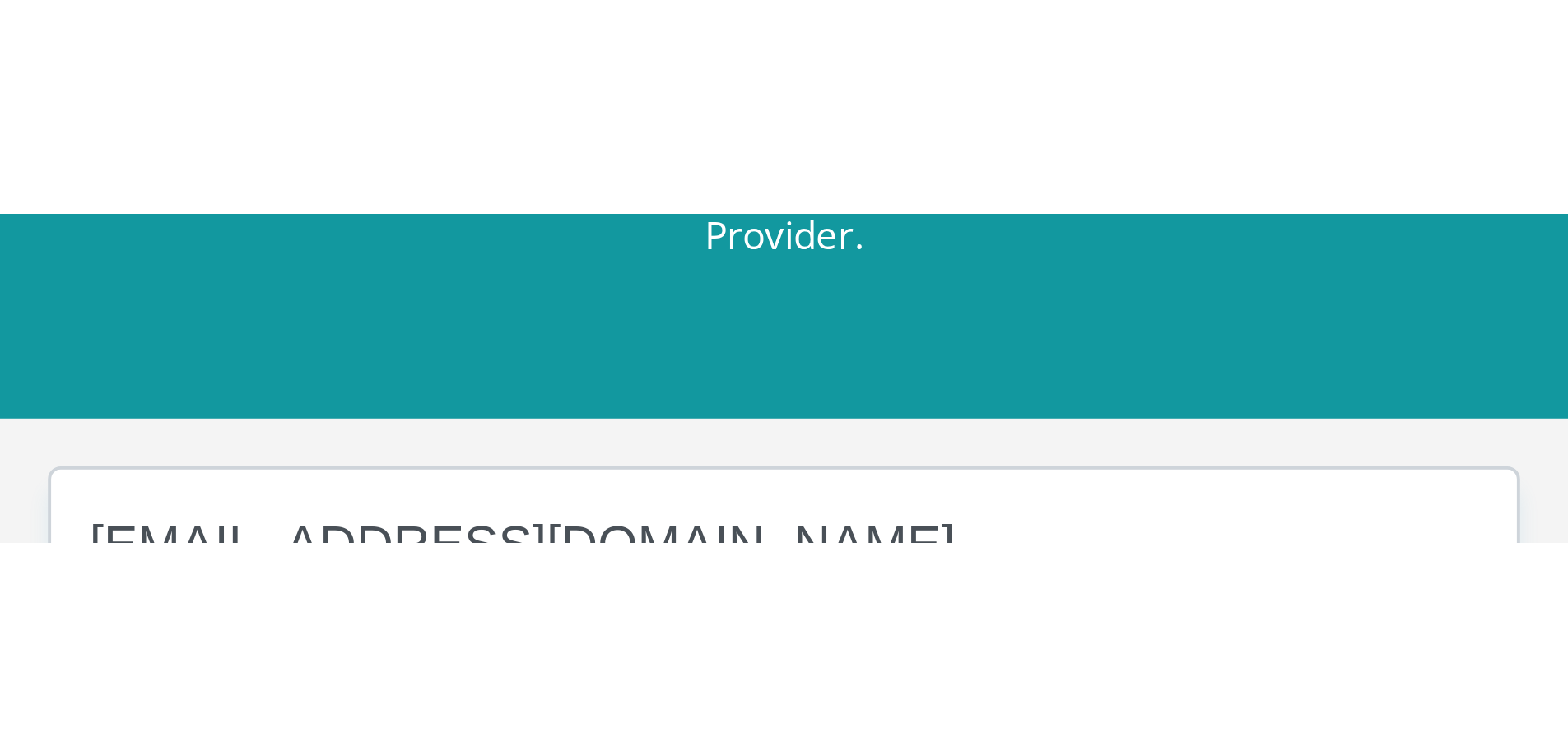 scroll, scrollTop: 94, scrollLeft: 0, axis: vertical 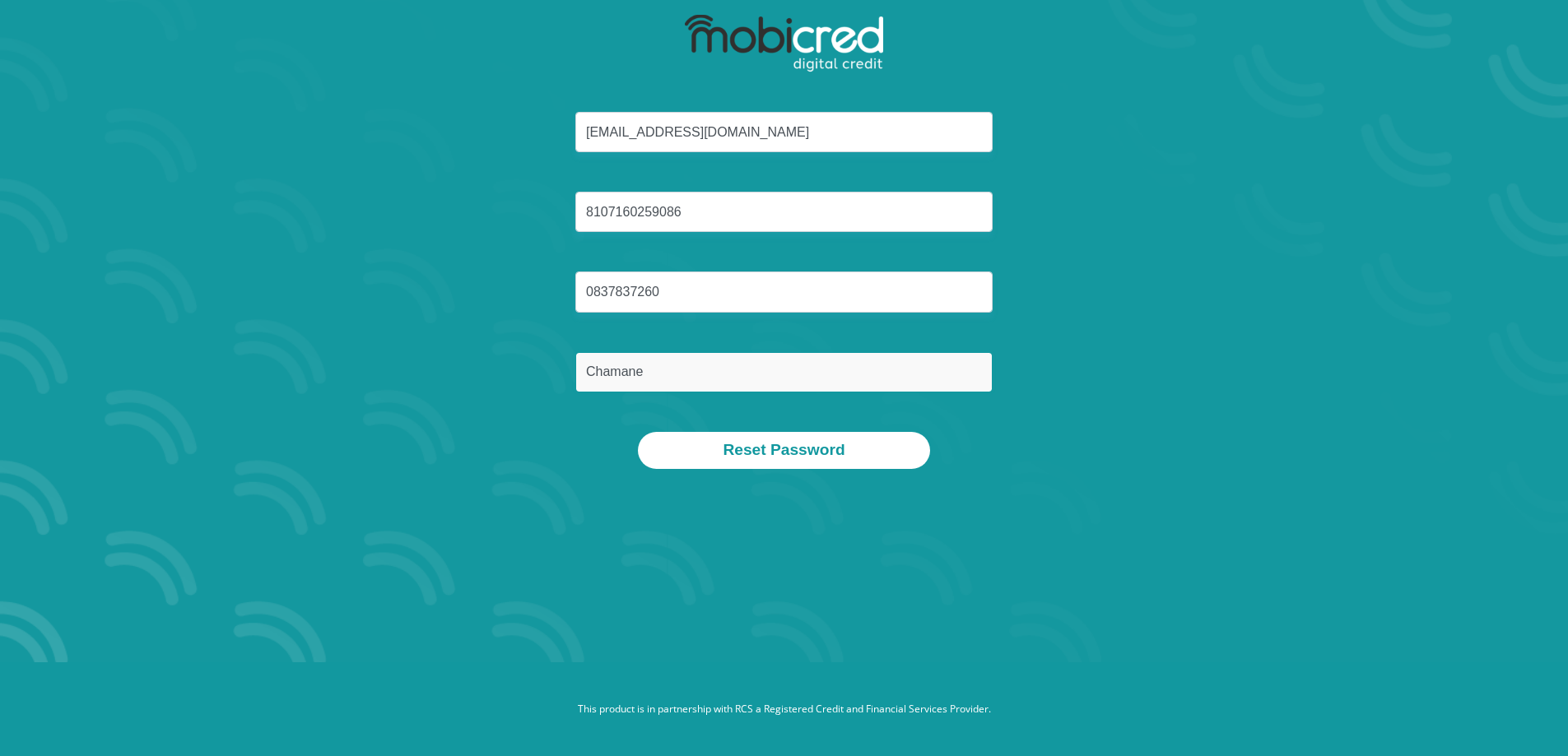 type on "Chamane" 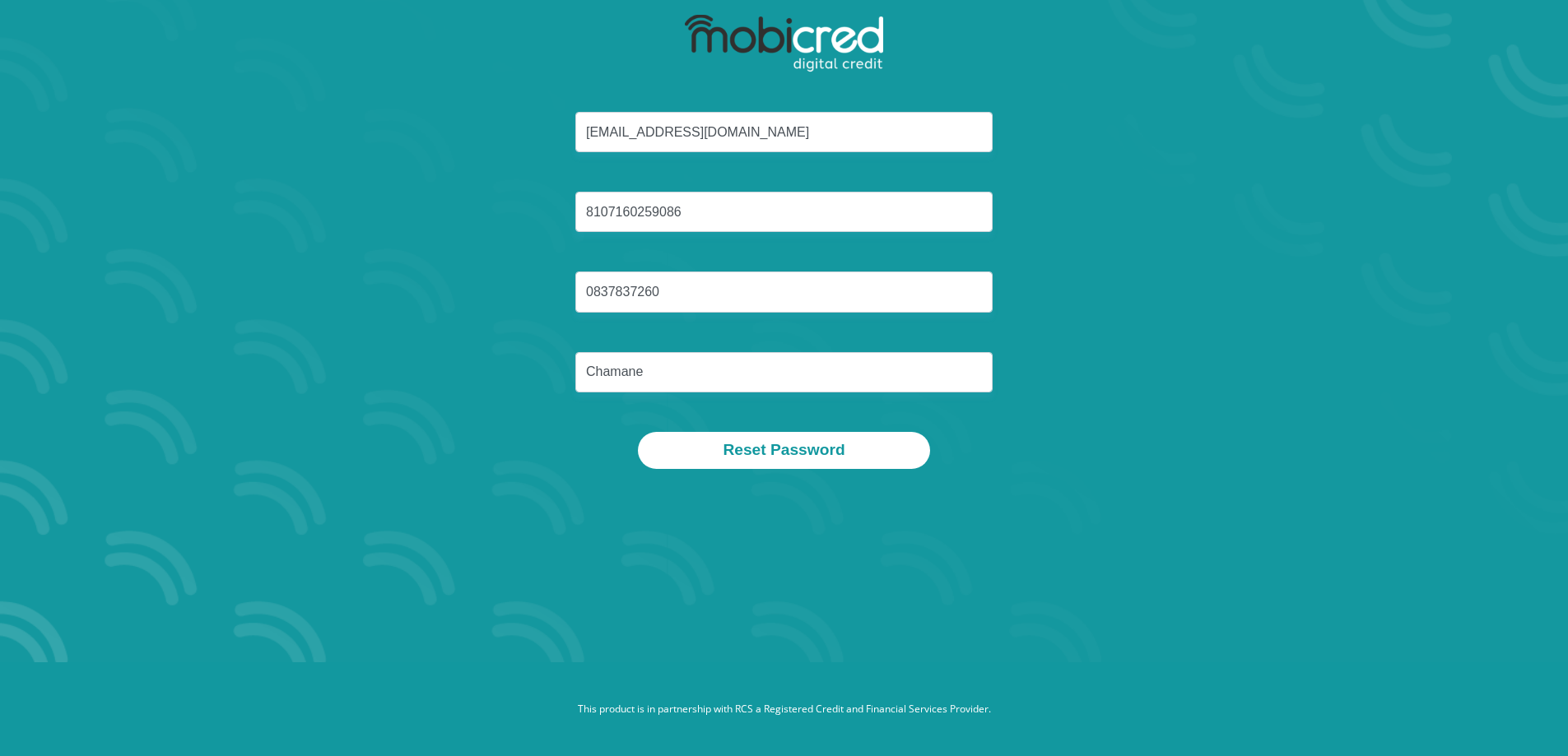click on "zandilechamane@gmail.com
8107160259086
0837837260
Chamane" at bounding box center [784, 271] 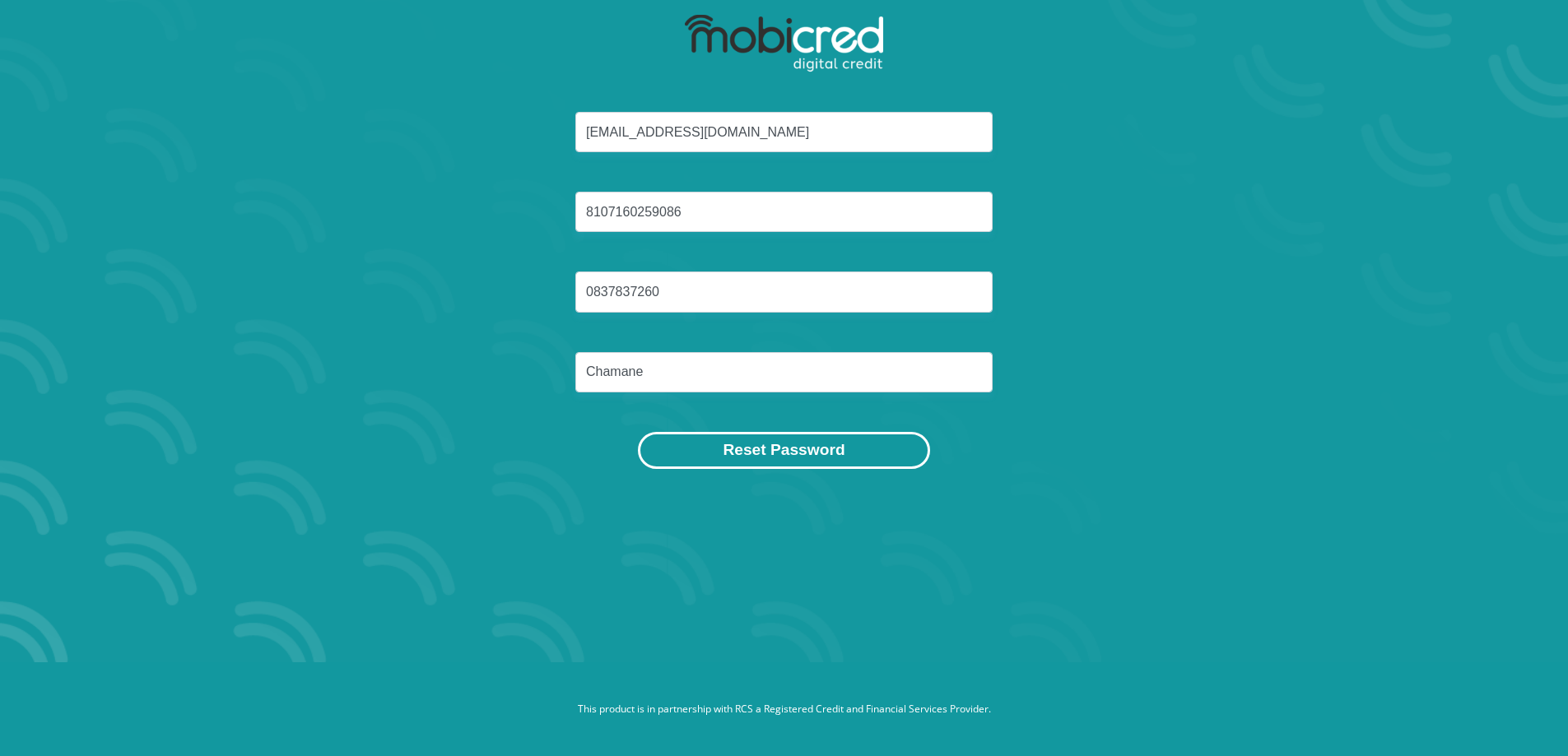 click on "Reset Password" at bounding box center [784, 450] 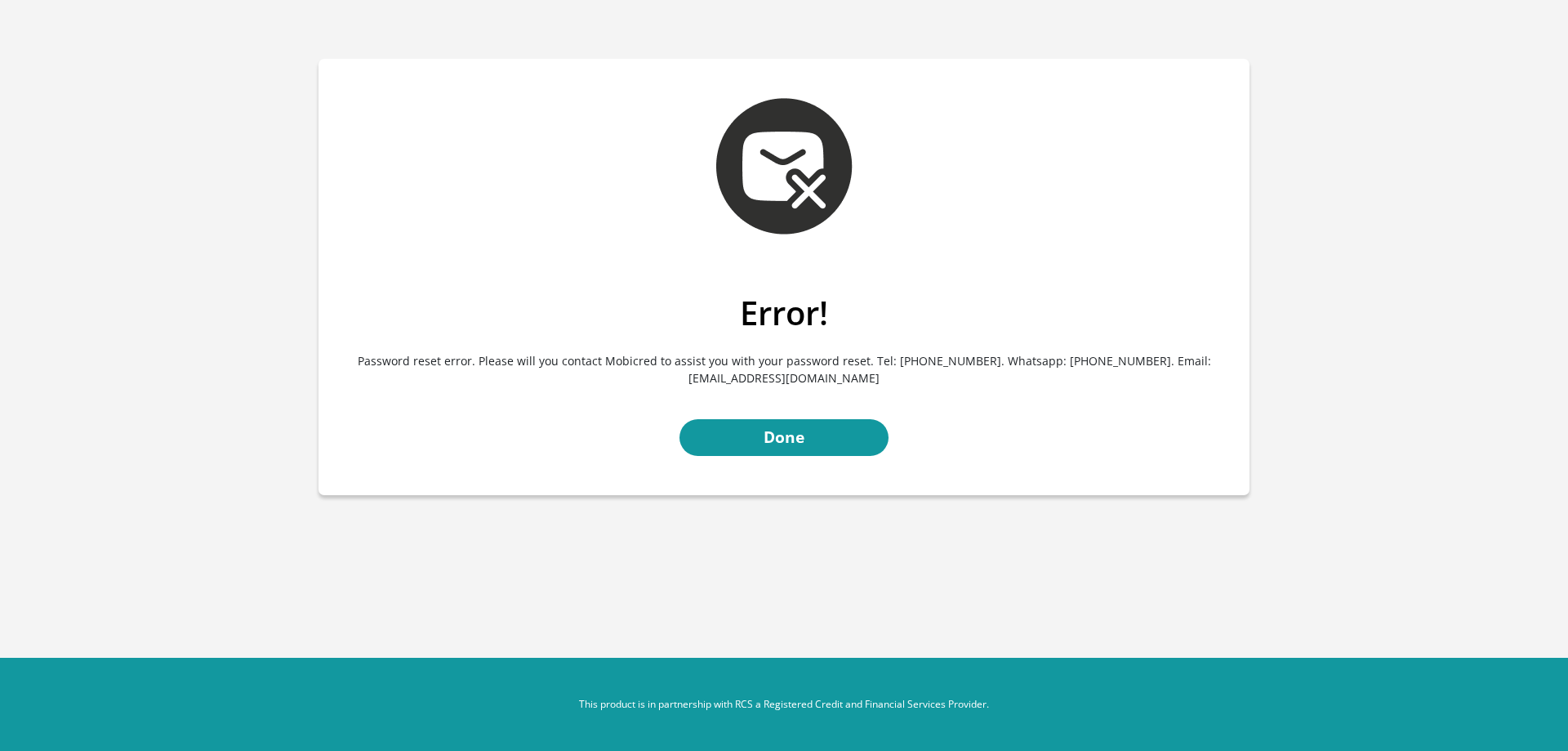 scroll, scrollTop: 0, scrollLeft: 0, axis: both 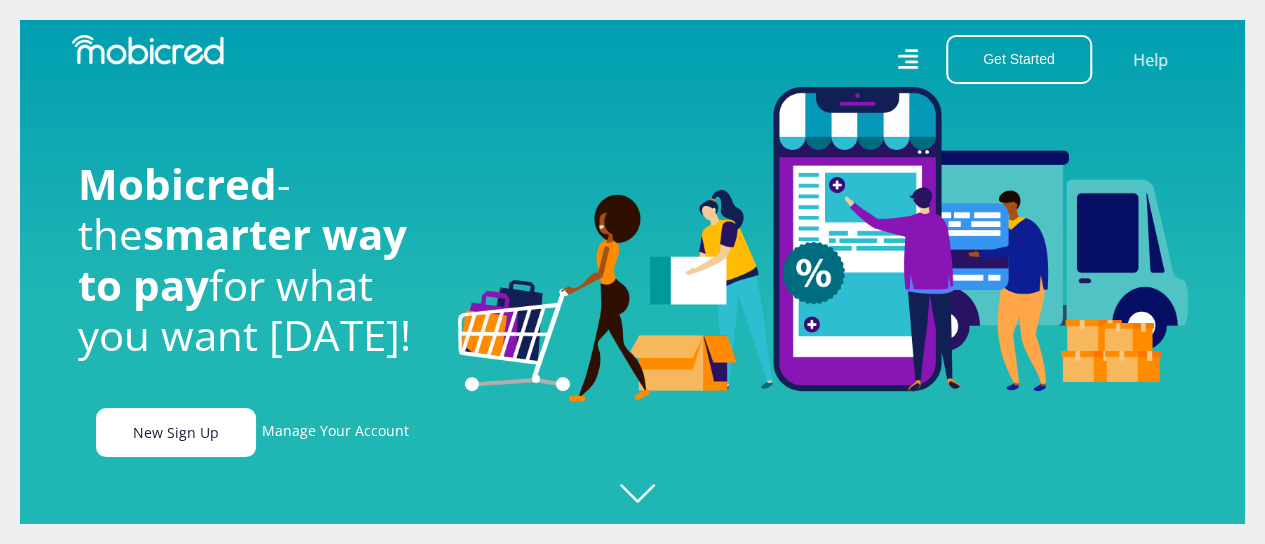 click on "New Sign Up" at bounding box center (176, 432) 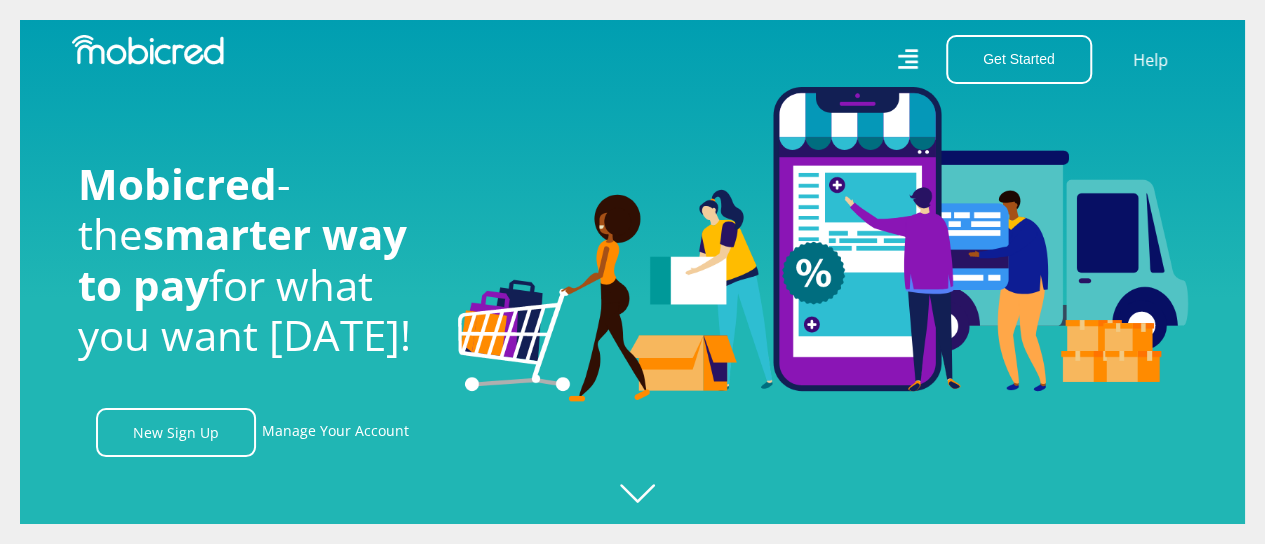 scroll, scrollTop: 0, scrollLeft: 3704, axis: horizontal 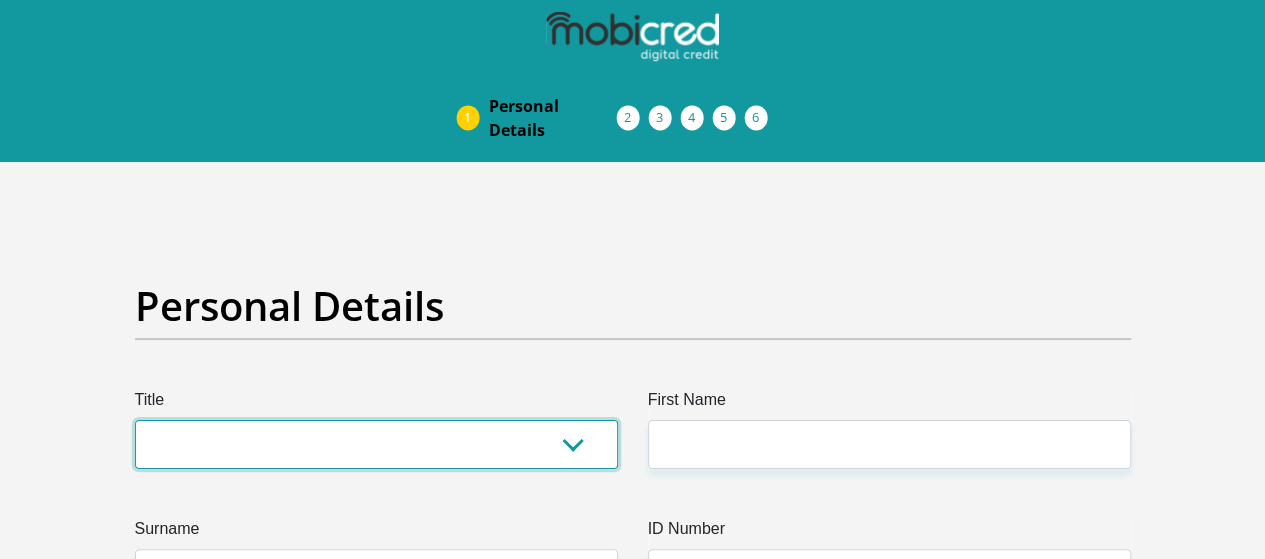 click on "Mr
Ms
Mrs
Dr
[PERSON_NAME]" at bounding box center [376, 444] 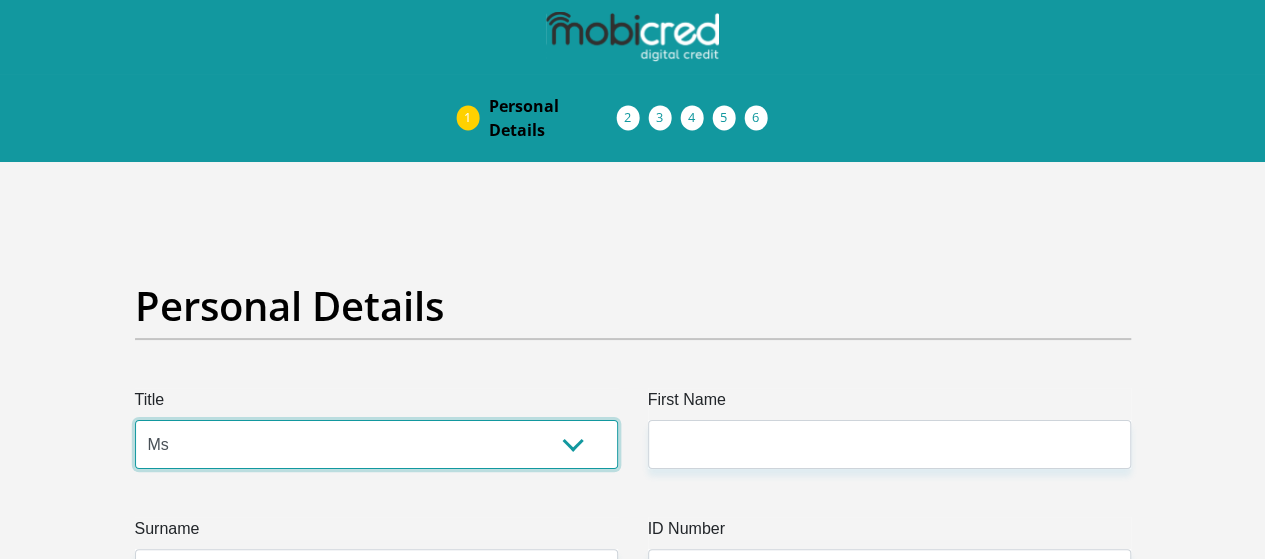 click on "Mr
Ms
Mrs
Dr
[PERSON_NAME]" at bounding box center [376, 444] 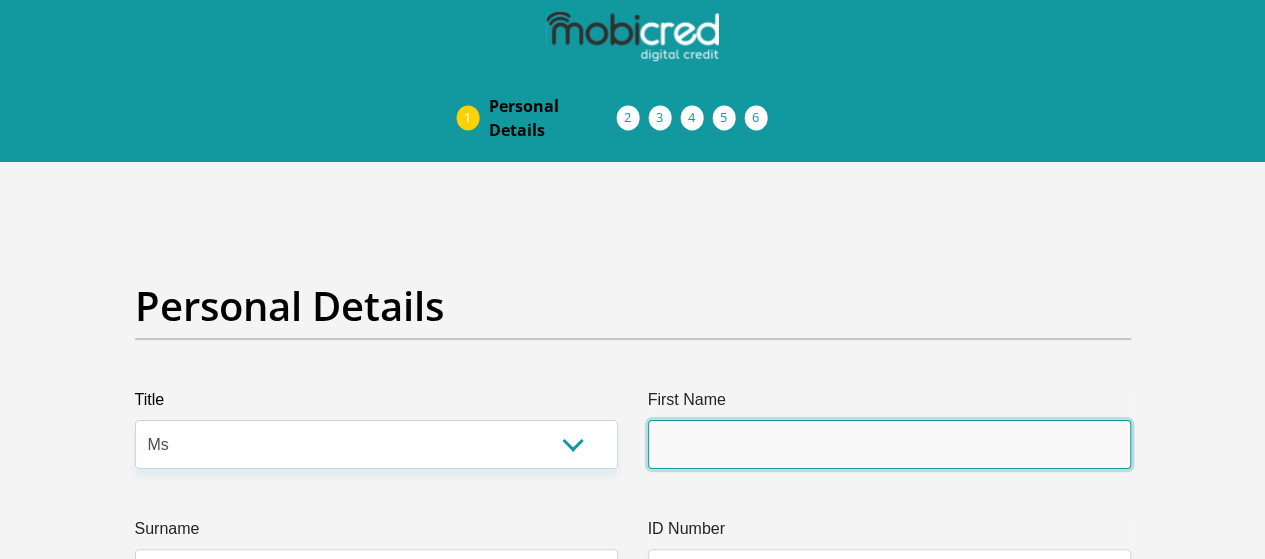 click on "First Name" at bounding box center (889, 444) 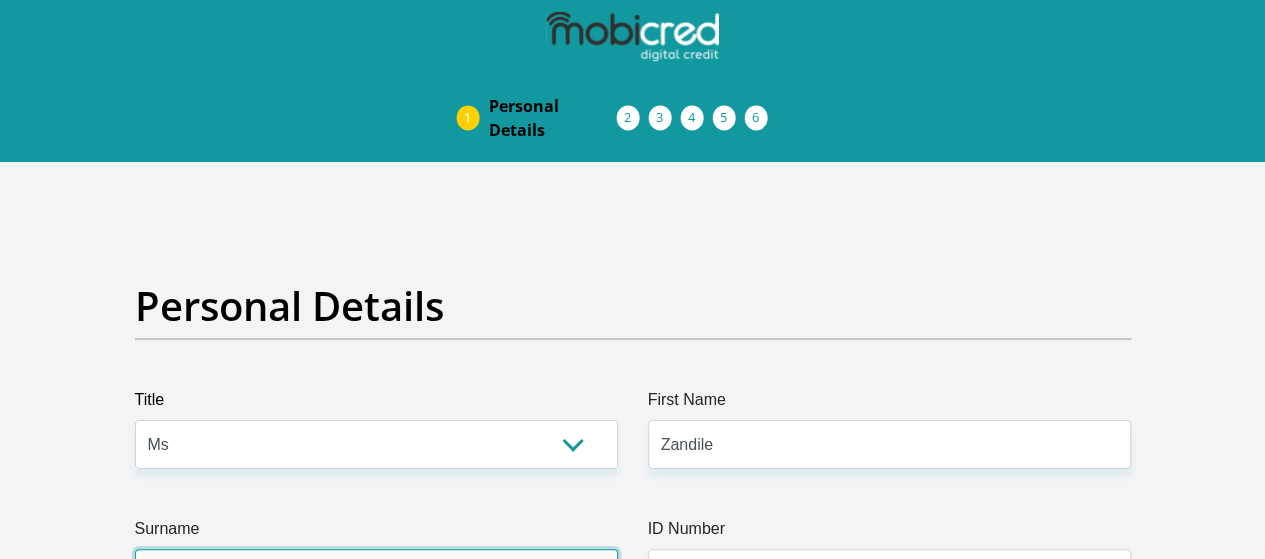 type on "Chamane" 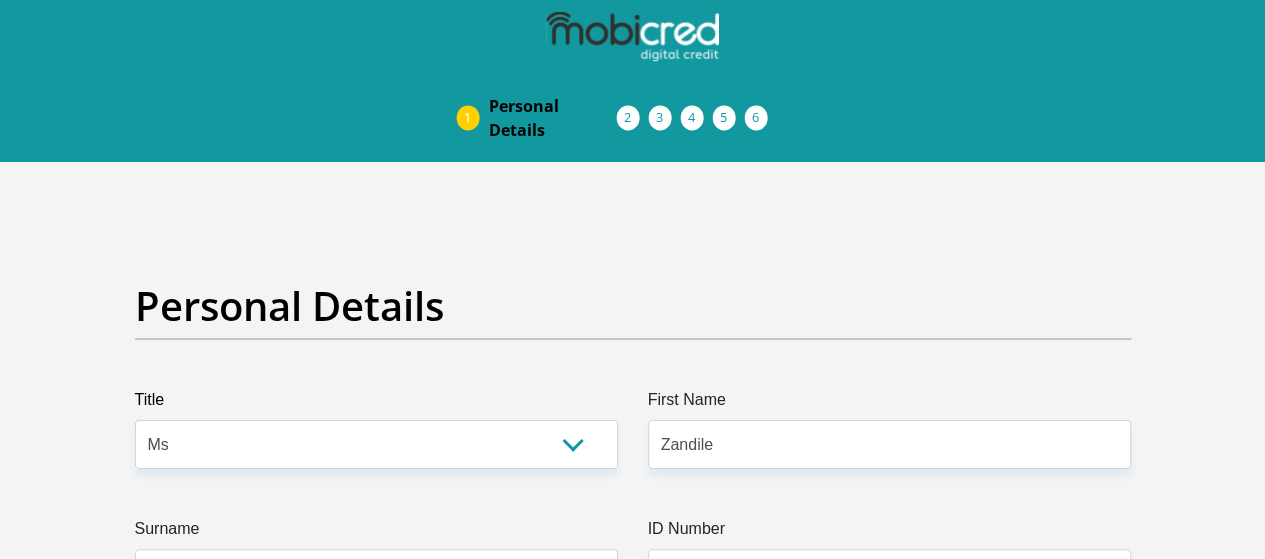 type on "0837837260" 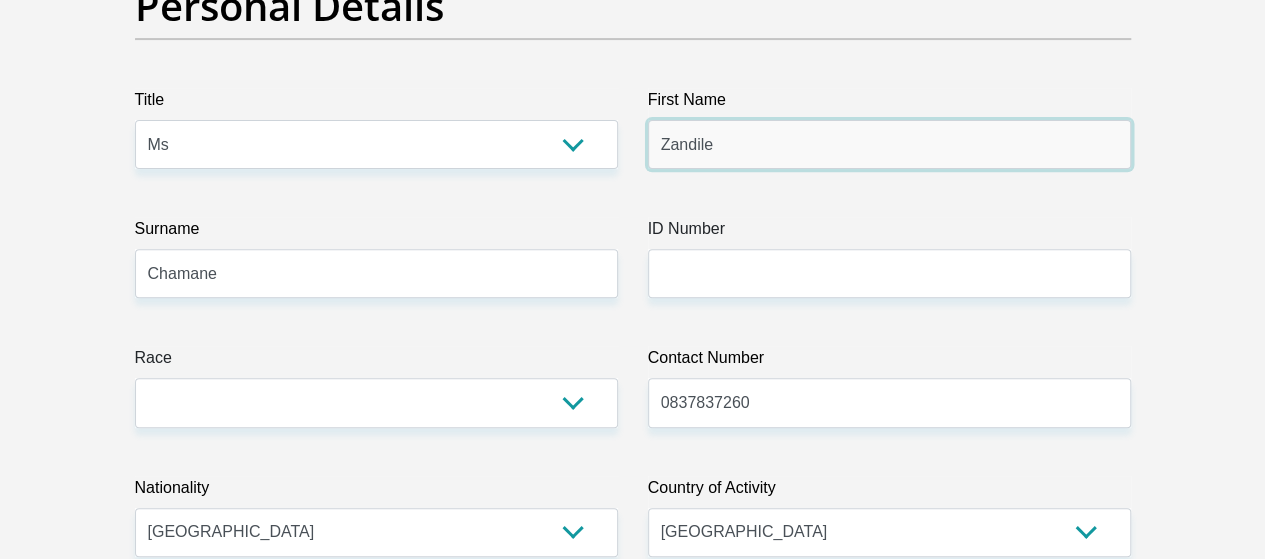 scroll, scrollTop: 400, scrollLeft: 0, axis: vertical 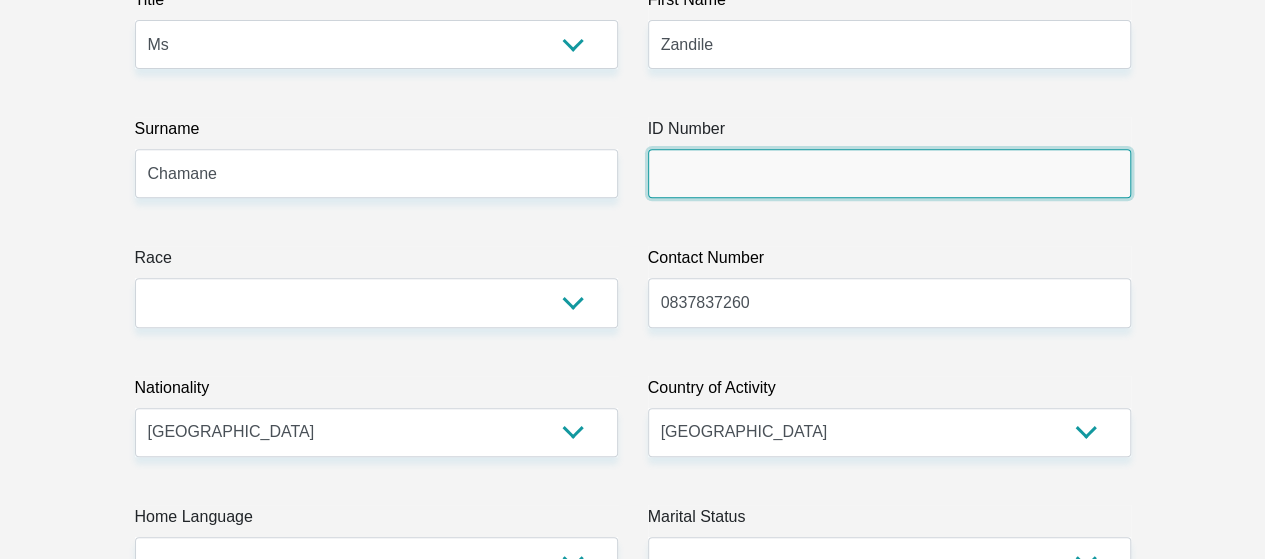click on "ID Number" at bounding box center [889, 173] 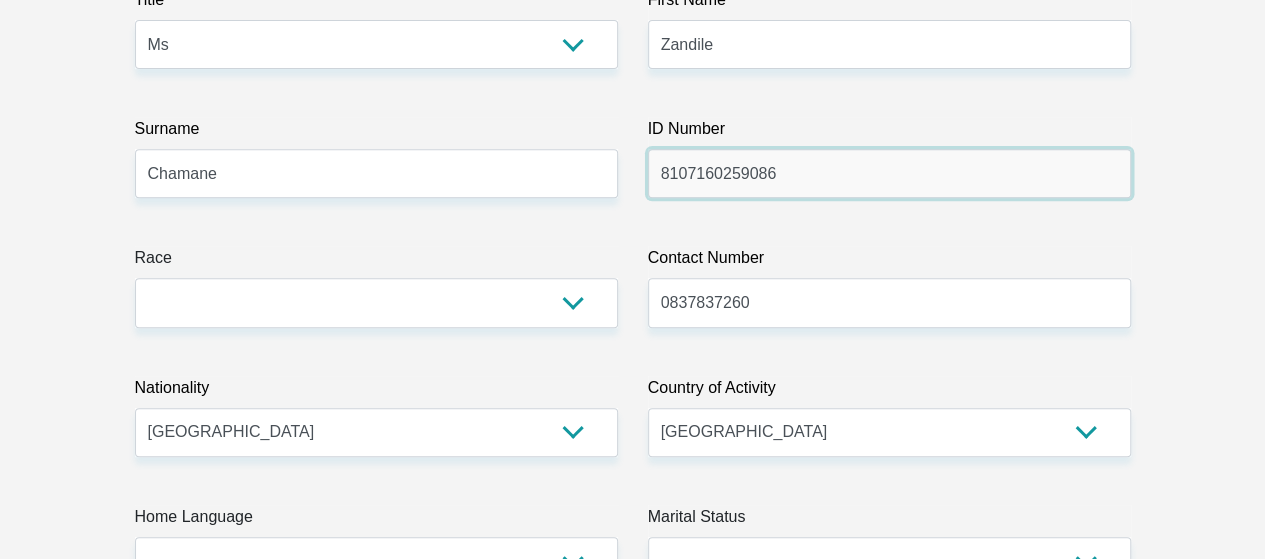 type on "8107160259086" 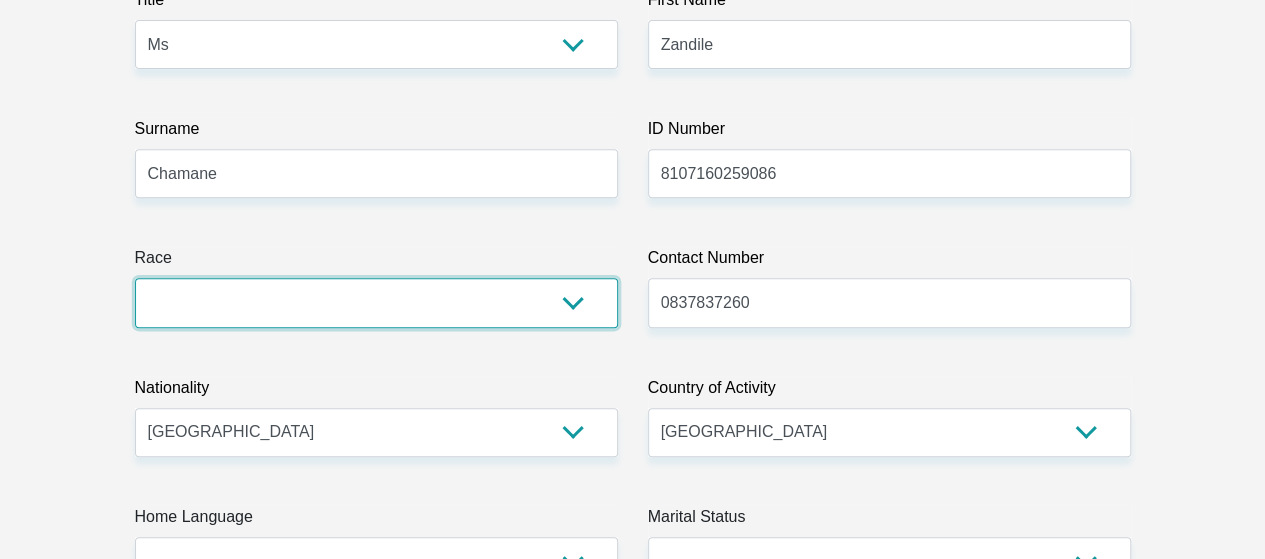 click on "Black
Coloured
Indian
White
Other" at bounding box center (376, 302) 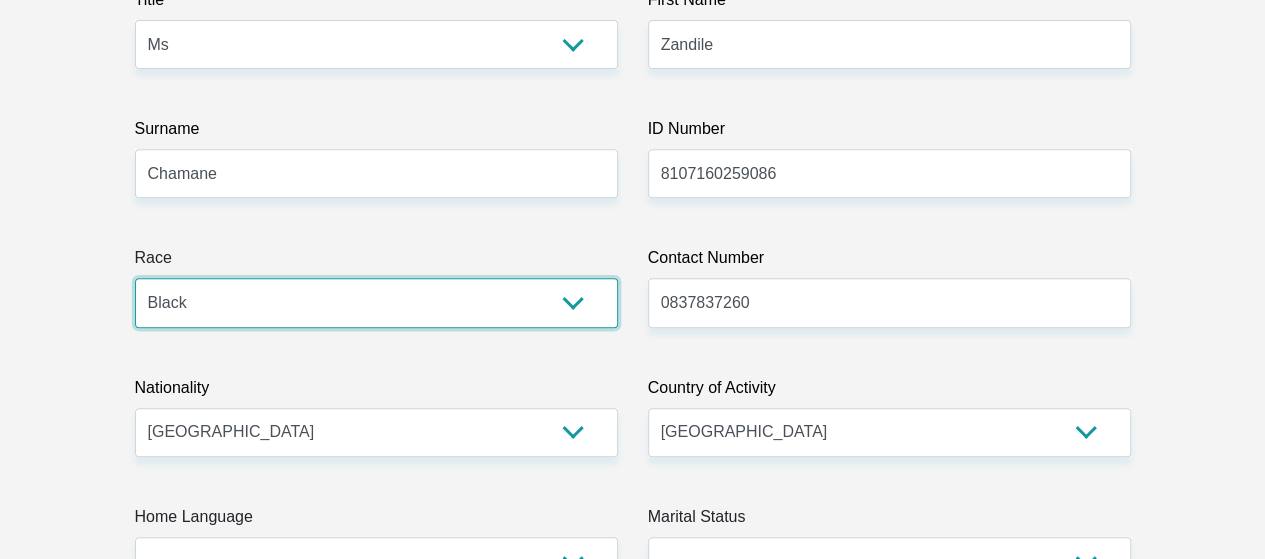 click on "Black
Coloured
Indian
White
Other" at bounding box center [376, 302] 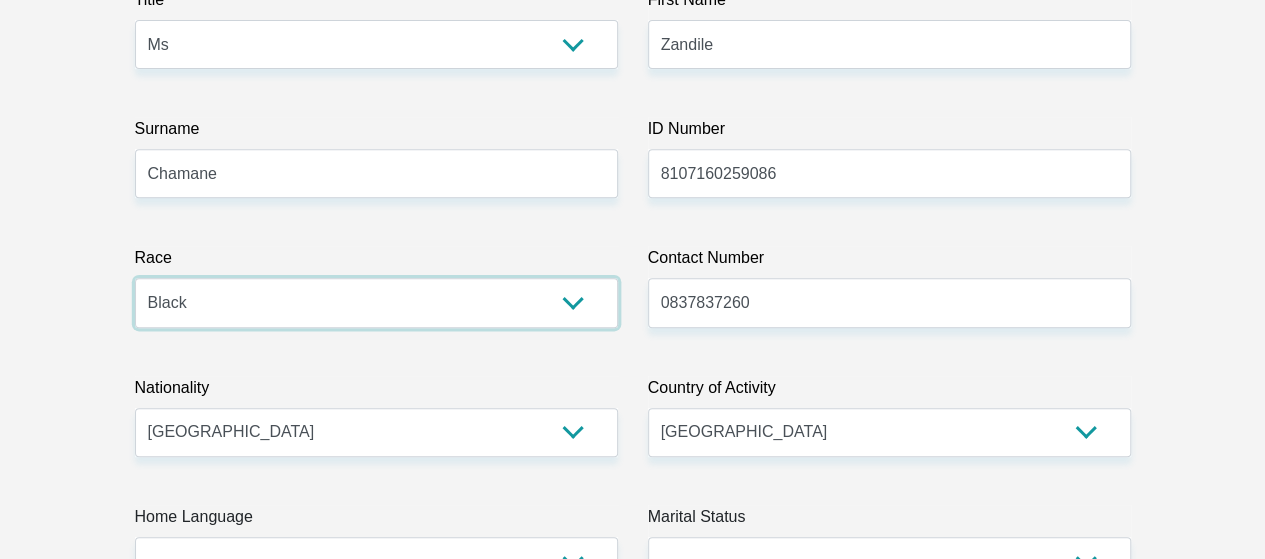 scroll, scrollTop: 700, scrollLeft: 0, axis: vertical 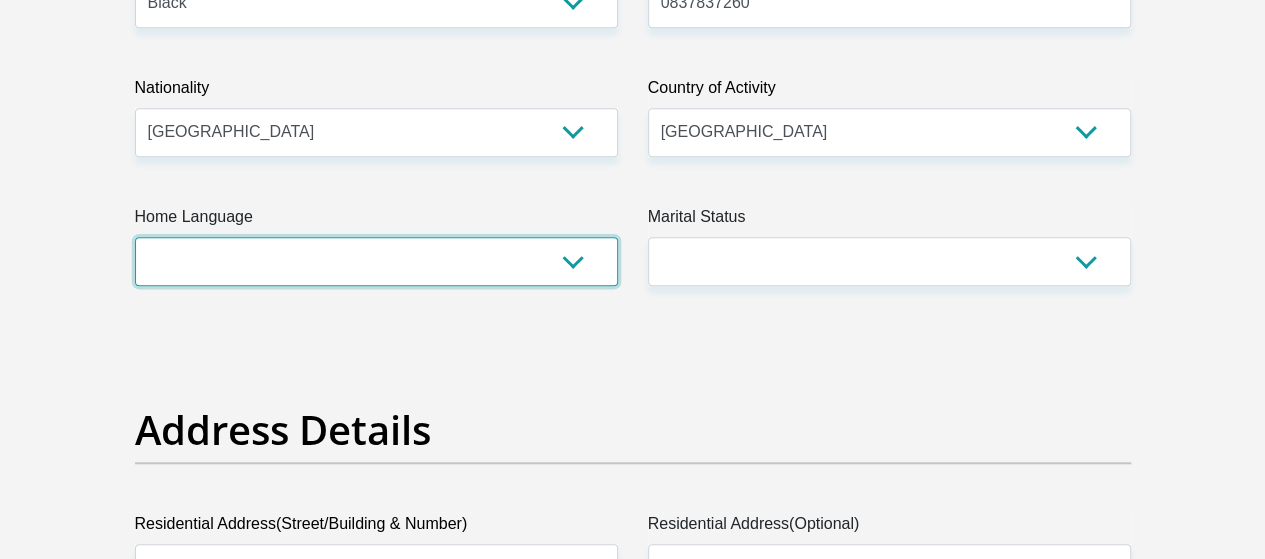 click on "Afrikaans
English
Sepedi
South Ndebele
Southern Sotho
Swati
Tsonga
Tswana
Venda
Xhosa
Zulu
Other" at bounding box center (376, 261) 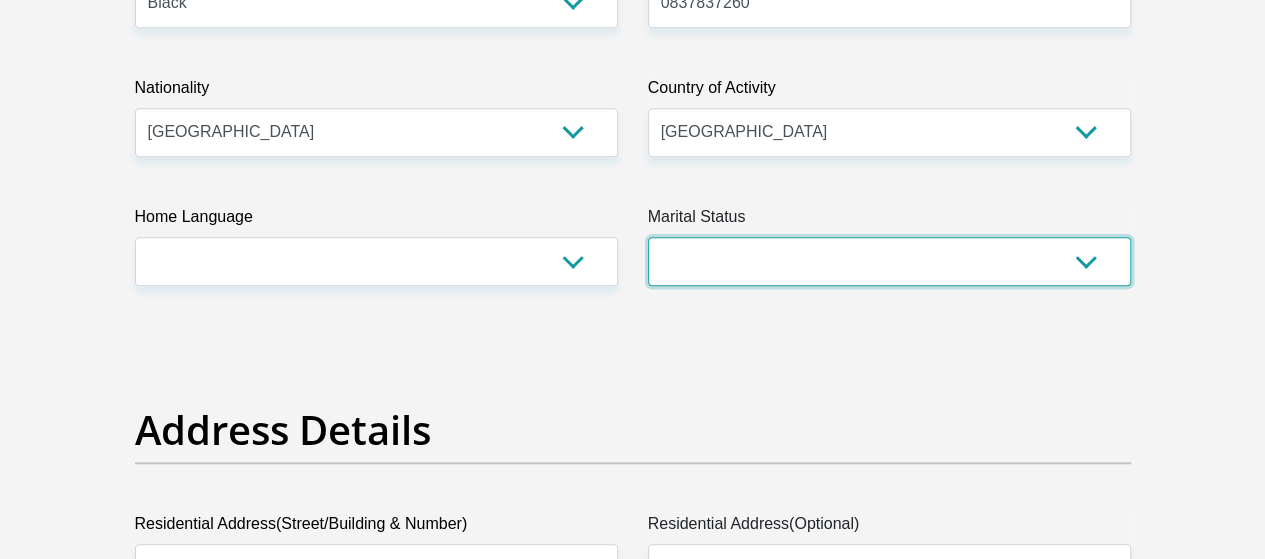 click on "Married ANC
Single
Divorced
Widowed
Married COP or Customary Law" at bounding box center [889, 261] 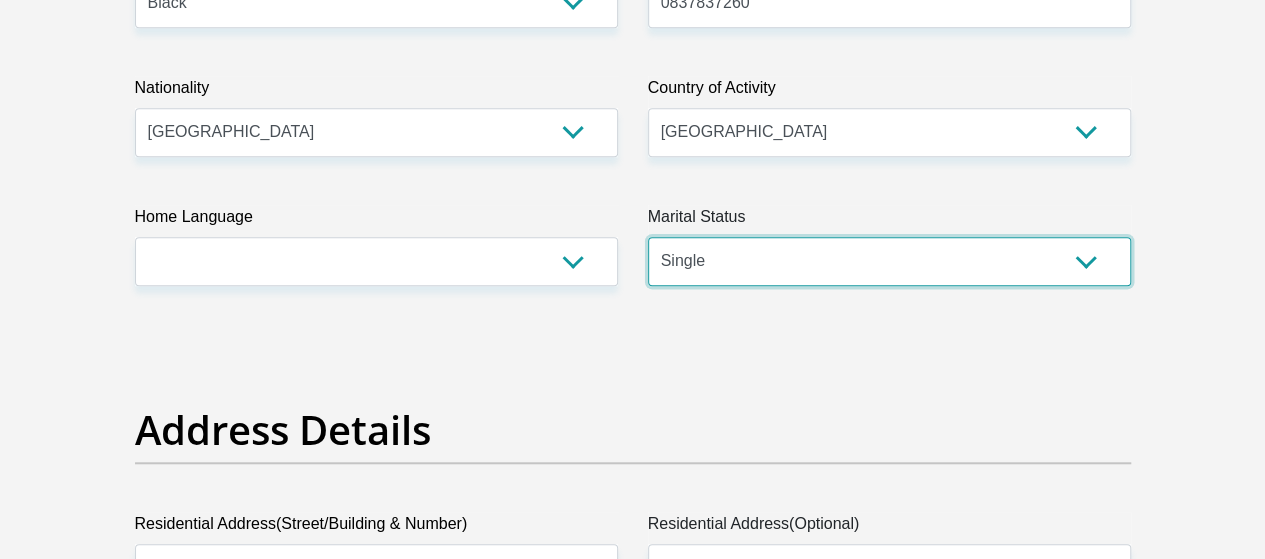 click on "Married ANC
Single
Divorced
Widowed
Married COP or Customary Law" at bounding box center (889, 261) 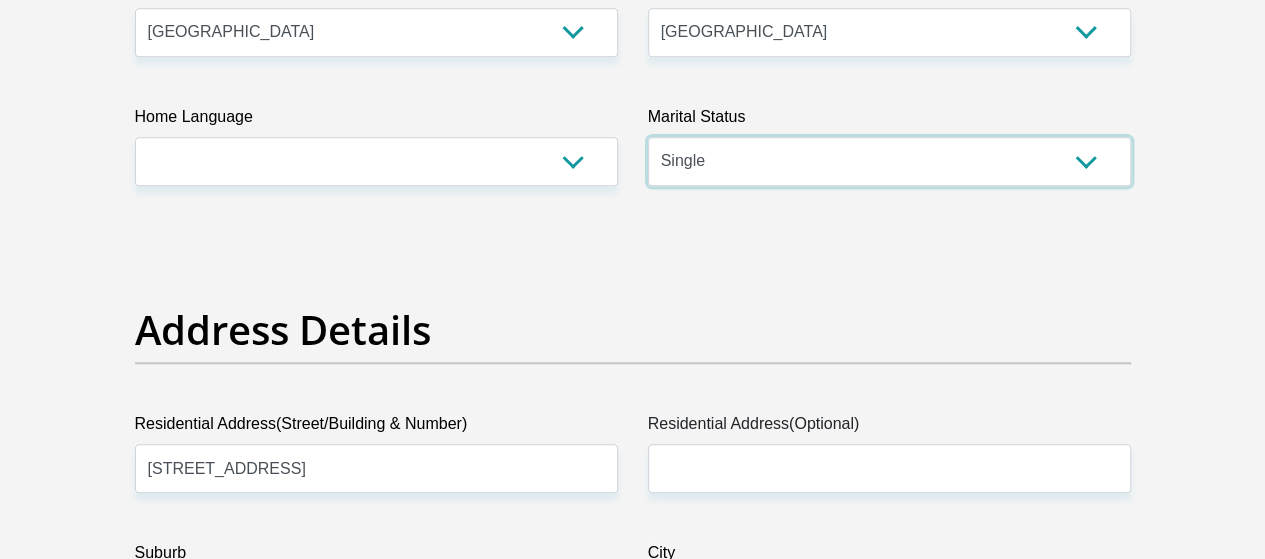 scroll, scrollTop: 1000, scrollLeft: 0, axis: vertical 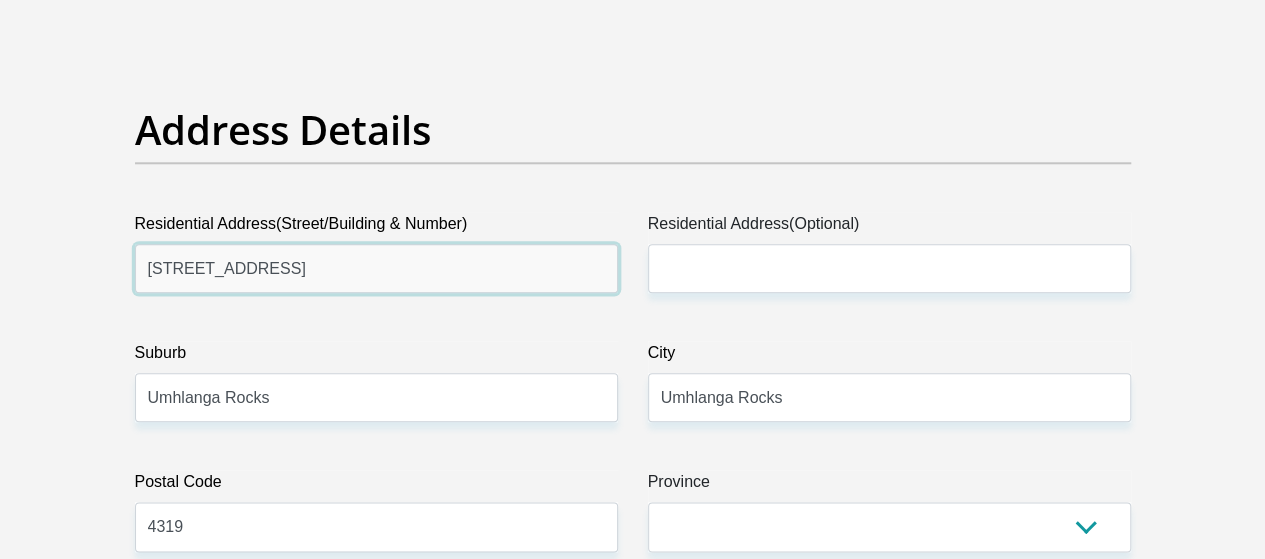 drag, startPoint x: 384, startPoint y: 189, endPoint x: 0, endPoint y: 117, distance: 390.69168 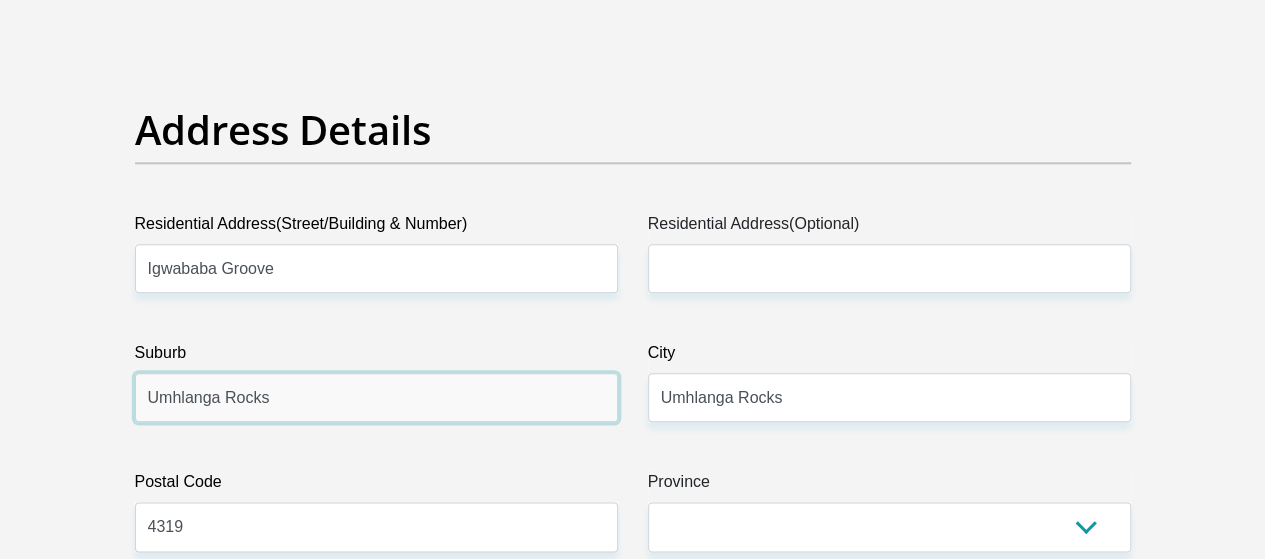 drag, startPoint x: 316, startPoint y: 332, endPoint x: 0, endPoint y: 295, distance: 318.15875 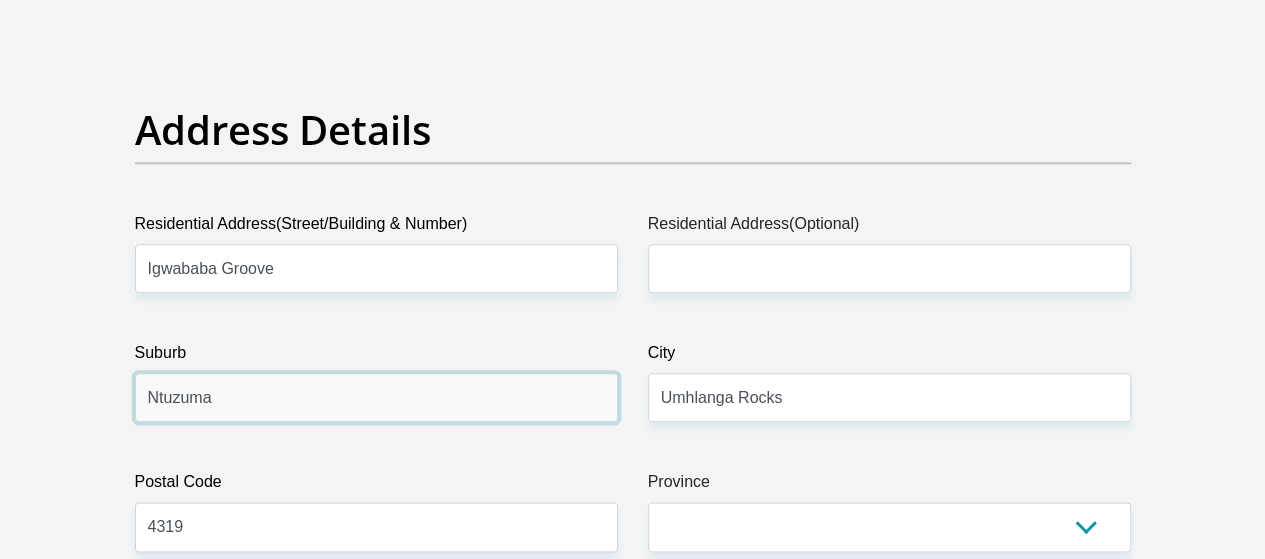 type on "Ntuzuma" 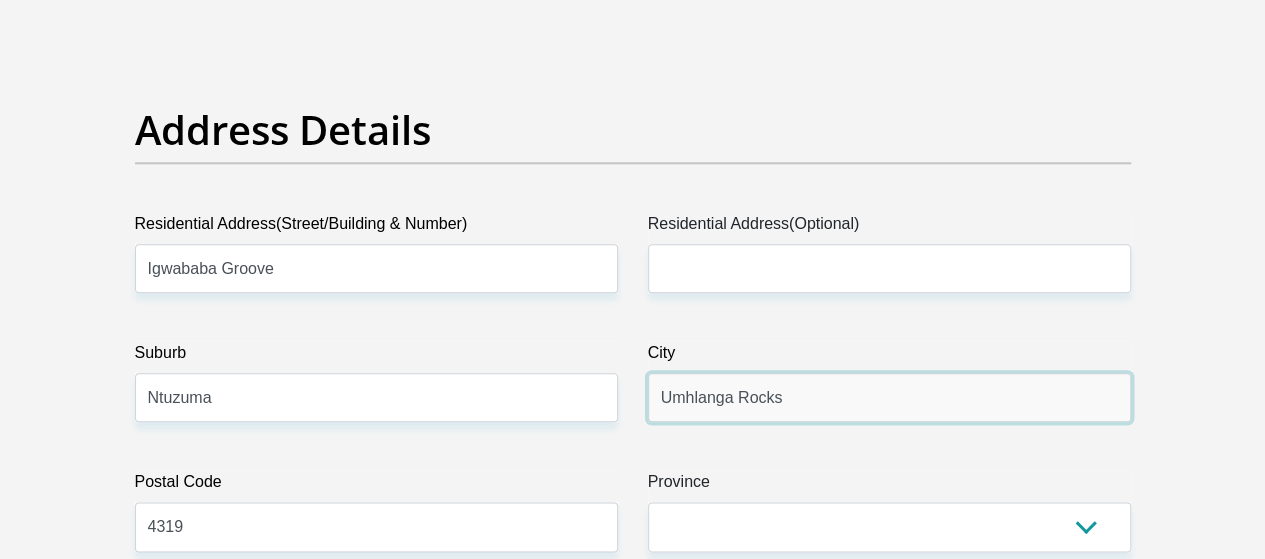 drag, startPoint x: 824, startPoint y: 322, endPoint x: 213, endPoint y: 302, distance: 611.3273 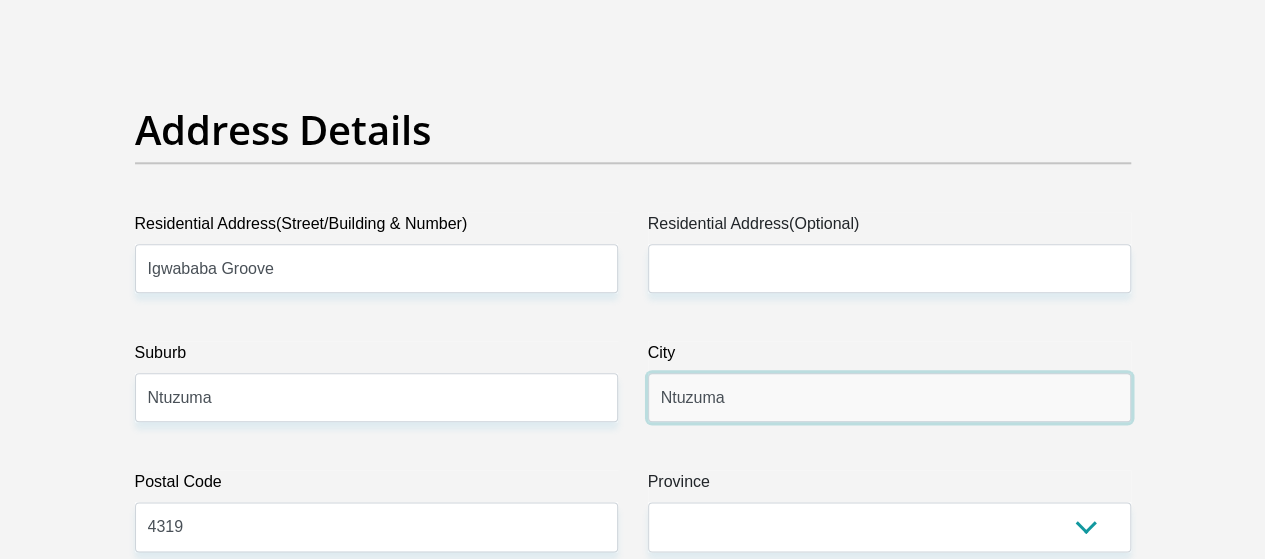 type on "Ntuzuma" 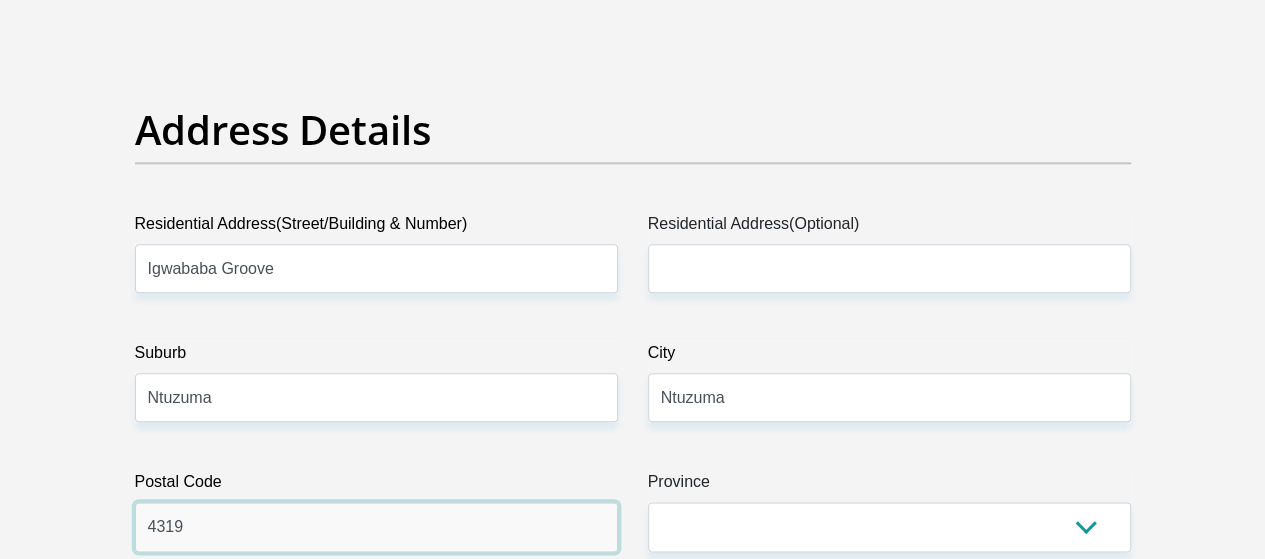 drag, startPoint x: 249, startPoint y: 452, endPoint x: 0, endPoint y: 405, distance: 253.39693 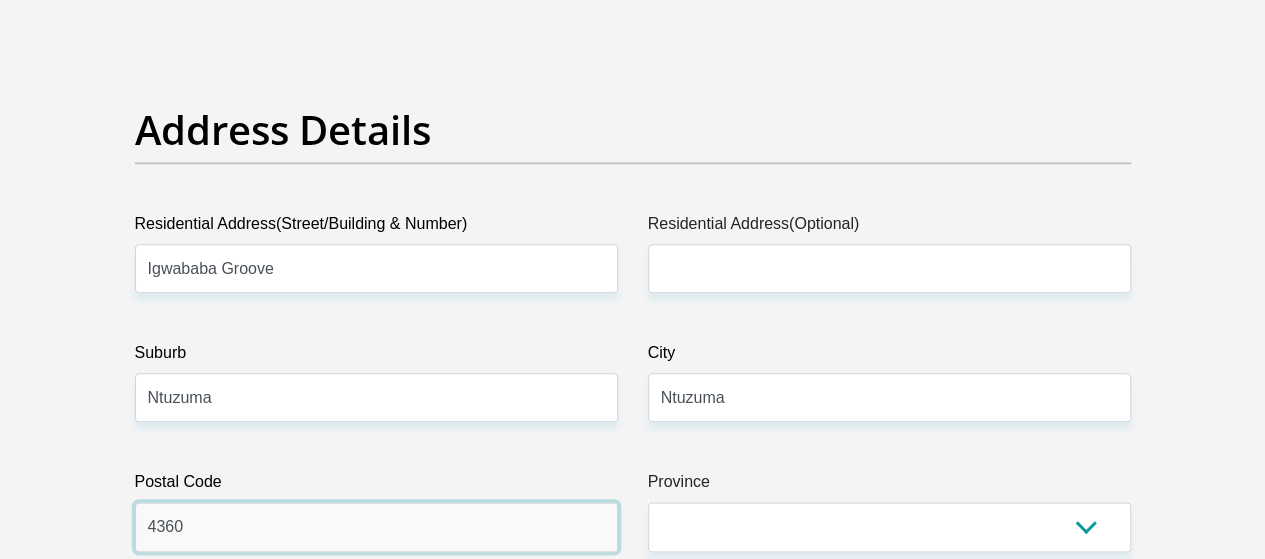 type on "4360" 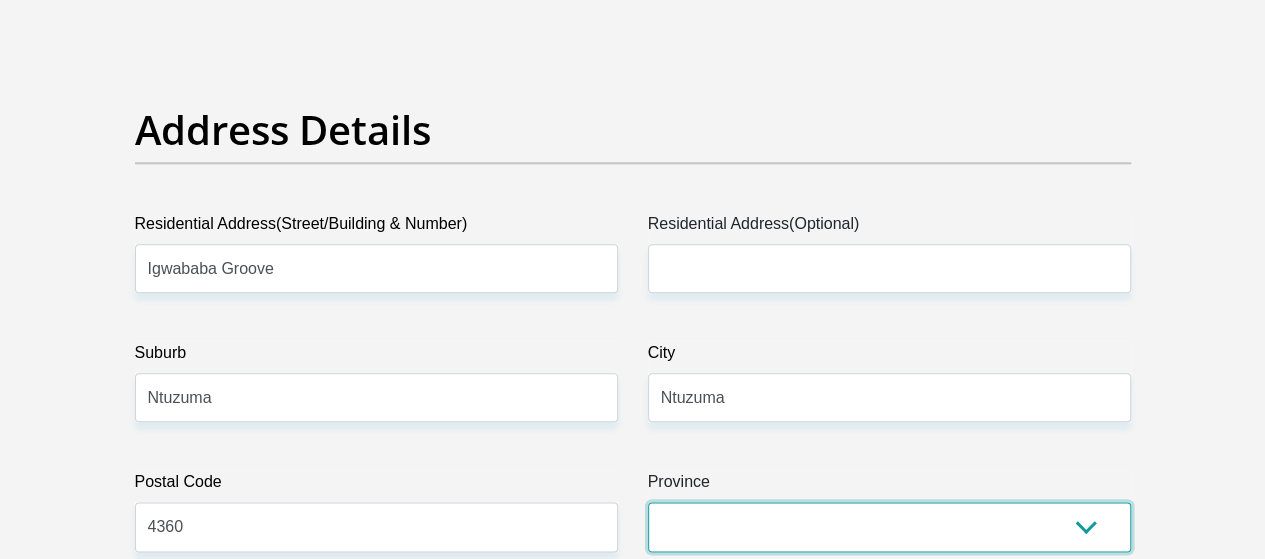 click on "Eastern Cape
Free State
[GEOGRAPHIC_DATA]
[GEOGRAPHIC_DATA][DATE]
[GEOGRAPHIC_DATA]
[GEOGRAPHIC_DATA]
[GEOGRAPHIC_DATA]
[GEOGRAPHIC_DATA]" at bounding box center (889, 526) 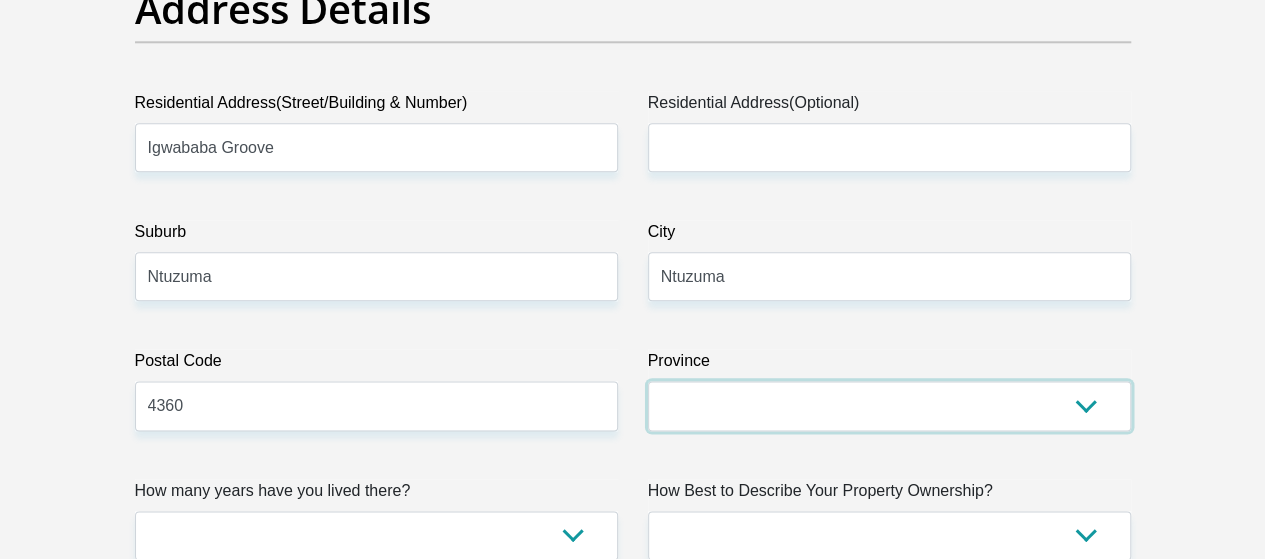 scroll, scrollTop: 1300, scrollLeft: 0, axis: vertical 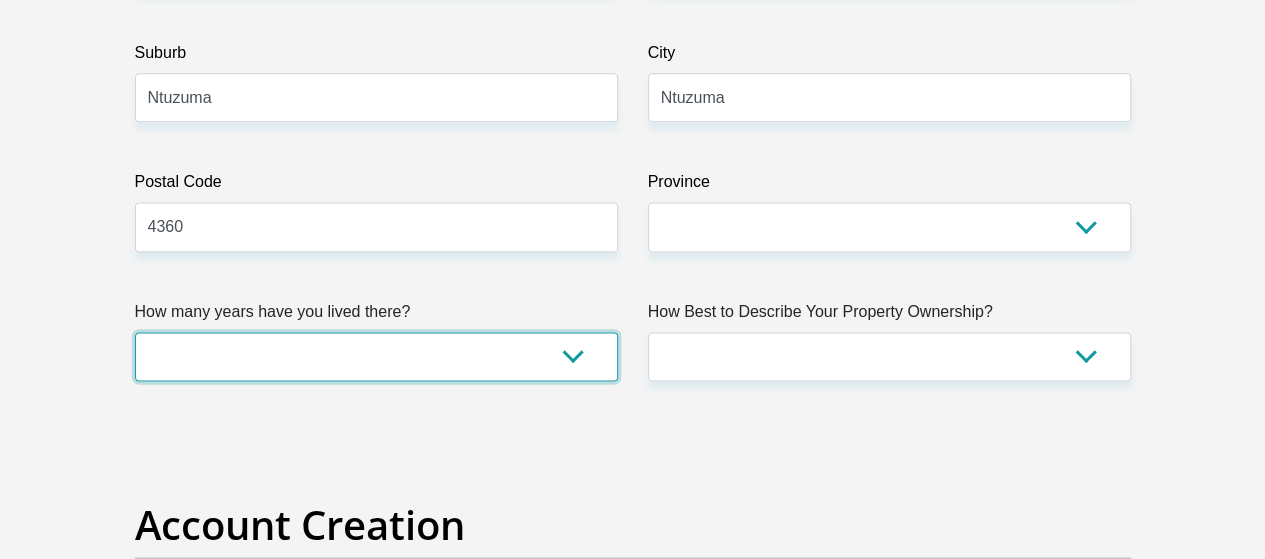 click on "less than 1 year
1-3 years
3-5 years
5+ years" at bounding box center [376, 356] 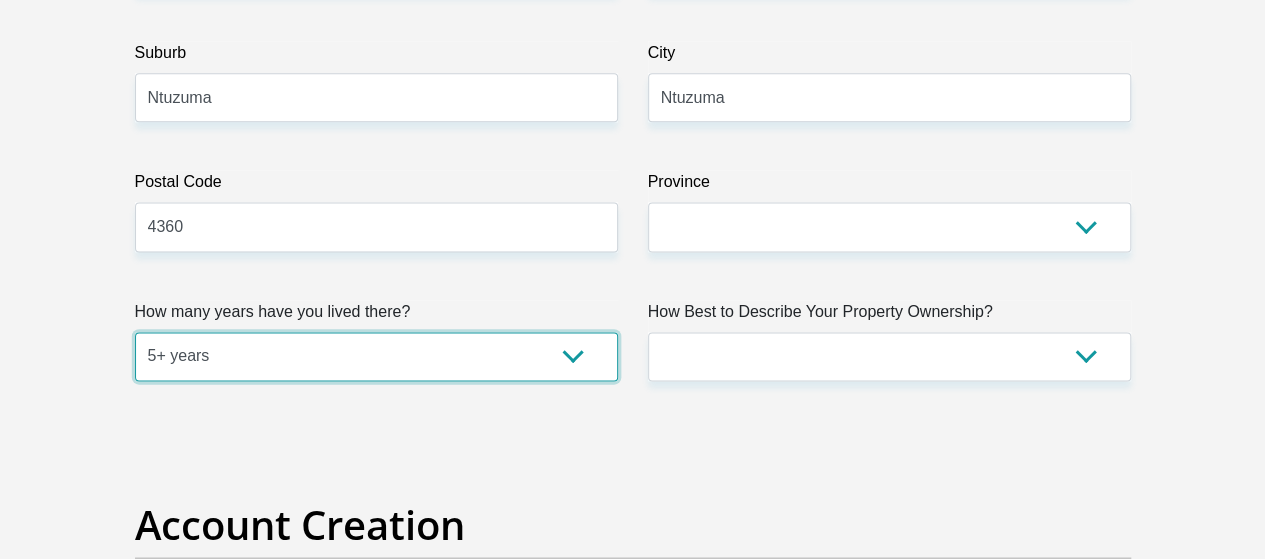 click on "less than 1 year
1-3 years
3-5 years
5+ years" at bounding box center [376, 356] 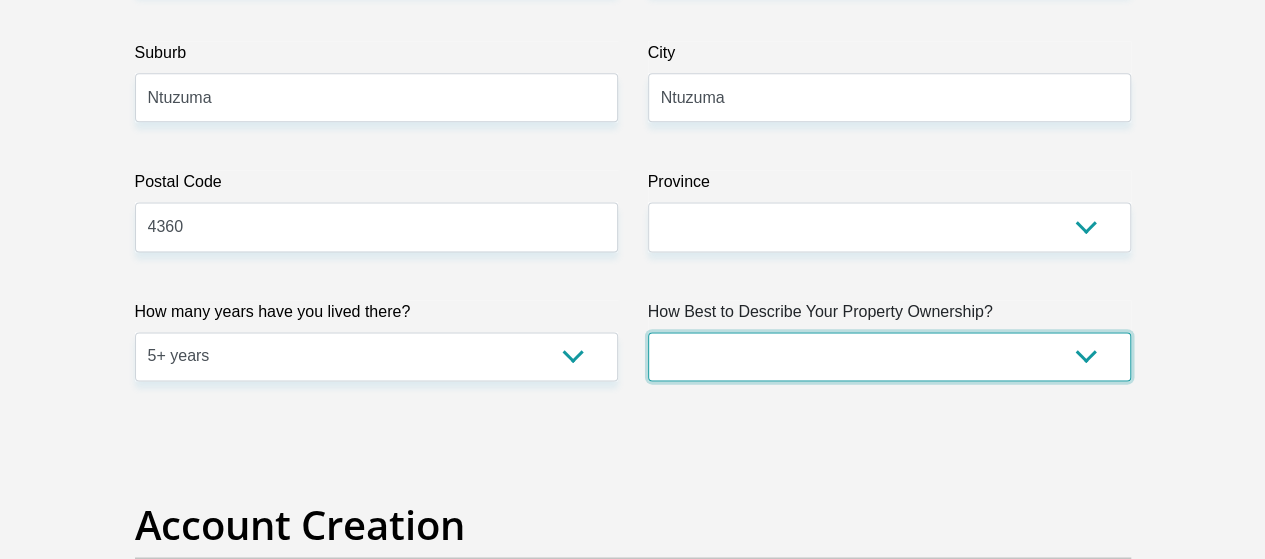 click on "Owned
Rented
Family Owned
Company Dwelling" at bounding box center [889, 356] 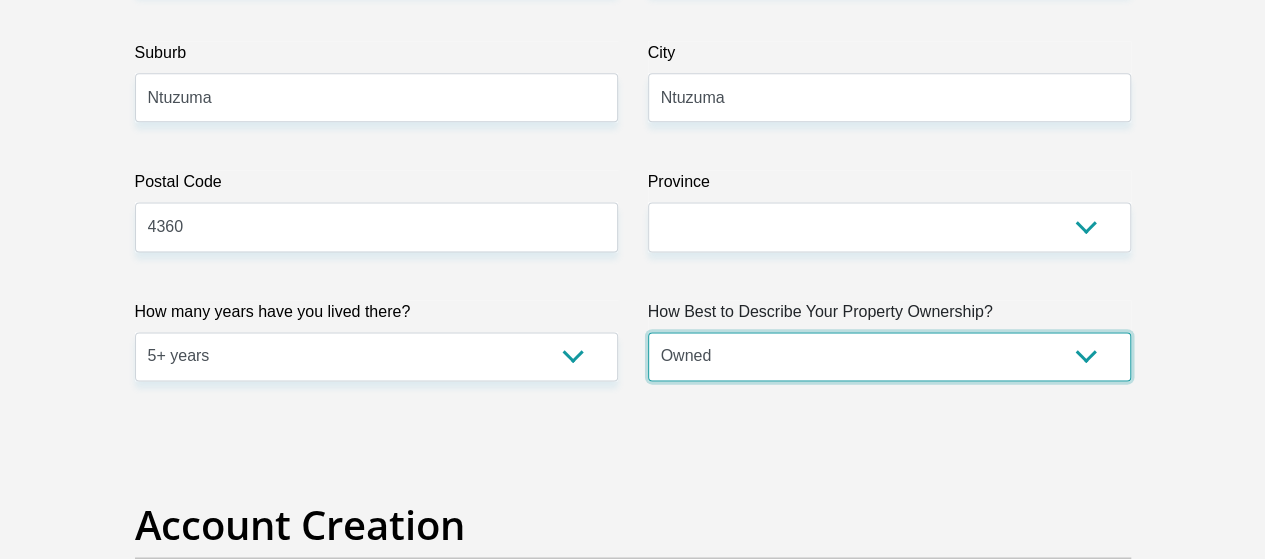 click on "Owned
Rented
Family Owned
Company Dwelling" at bounding box center (889, 356) 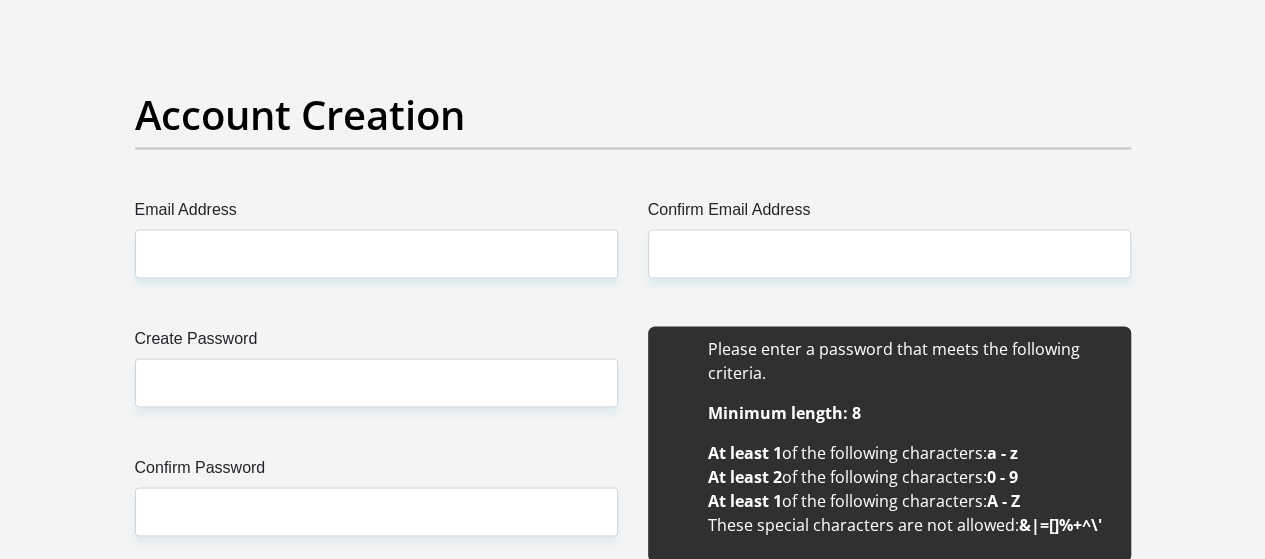 scroll, scrollTop: 1600, scrollLeft: 0, axis: vertical 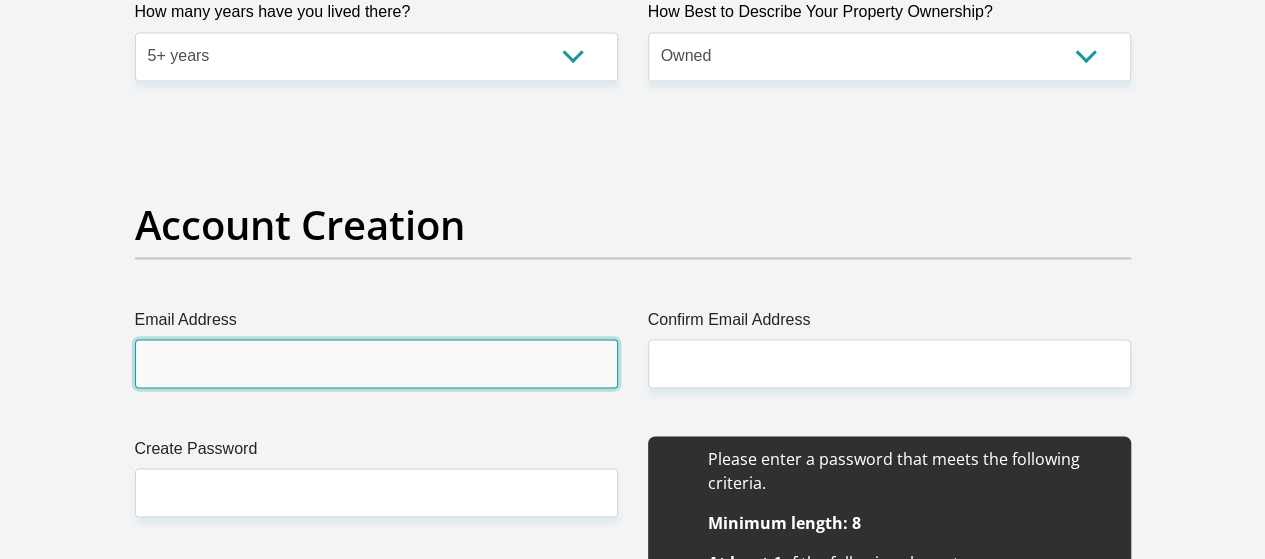 click on "Email Address" at bounding box center (376, 363) 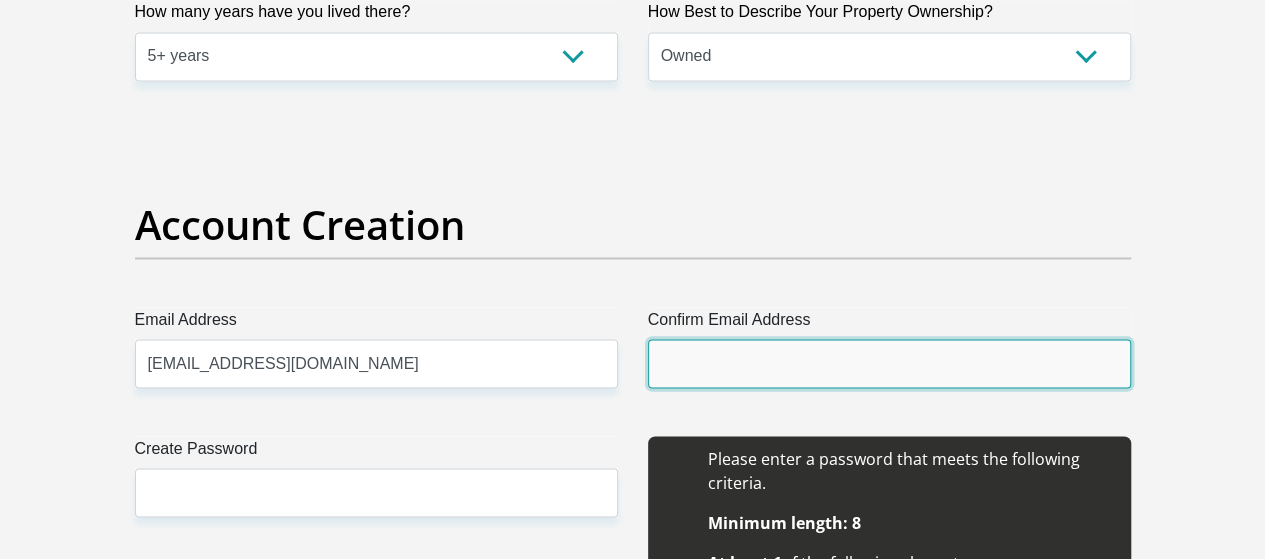 type on "[EMAIL_ADDRESS][DOMAIN_NAME]" 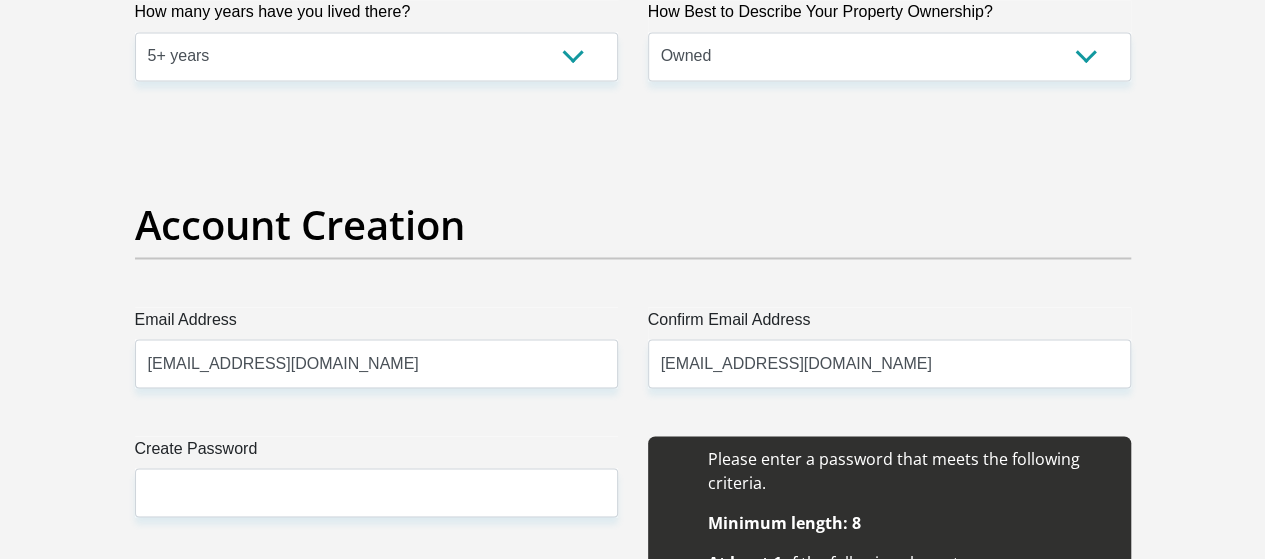 type 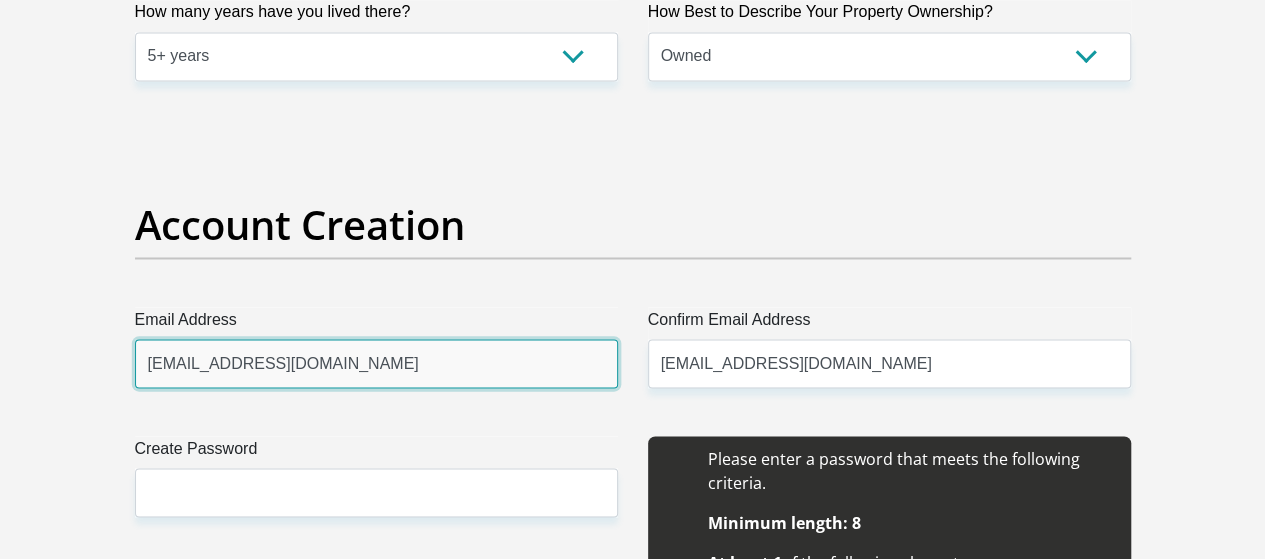 type 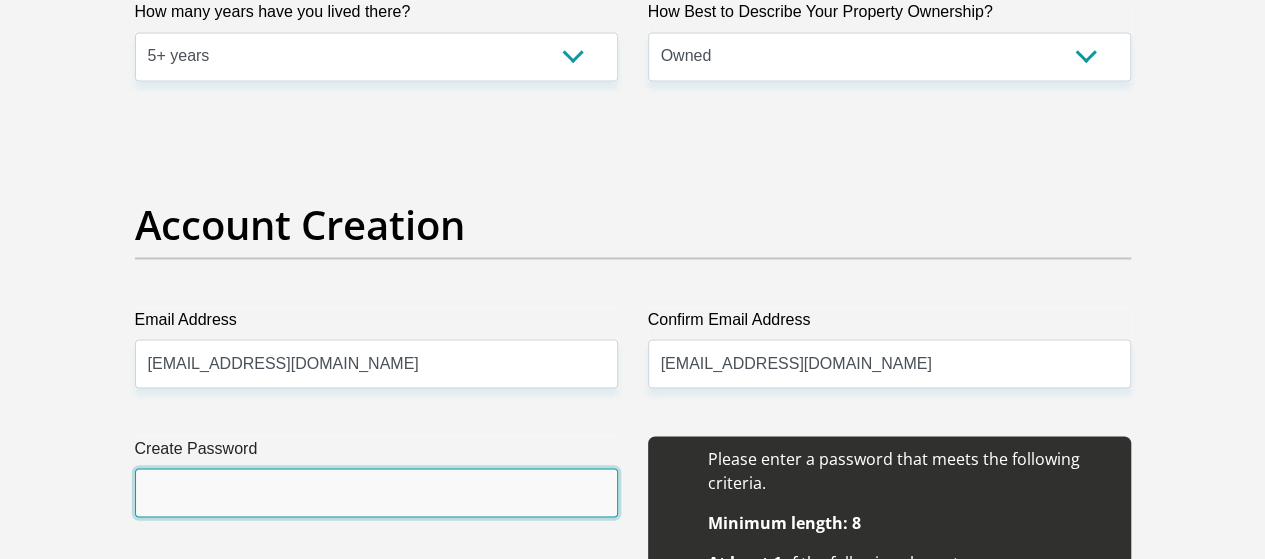click on "Create Password" at bounding box center [376, 492] 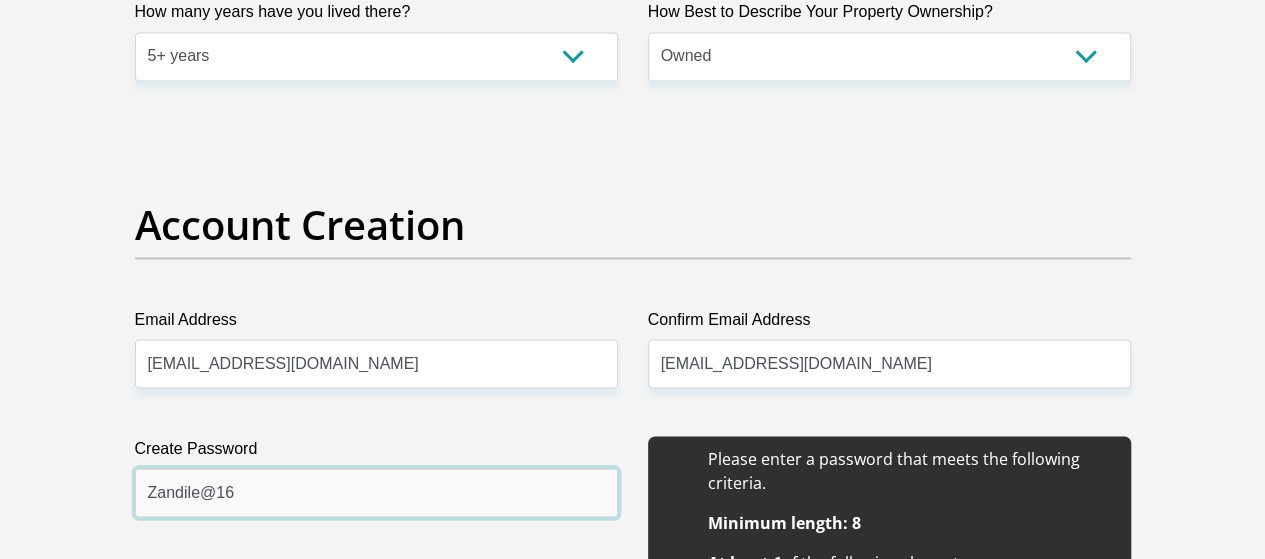 type on "Zandile@16" 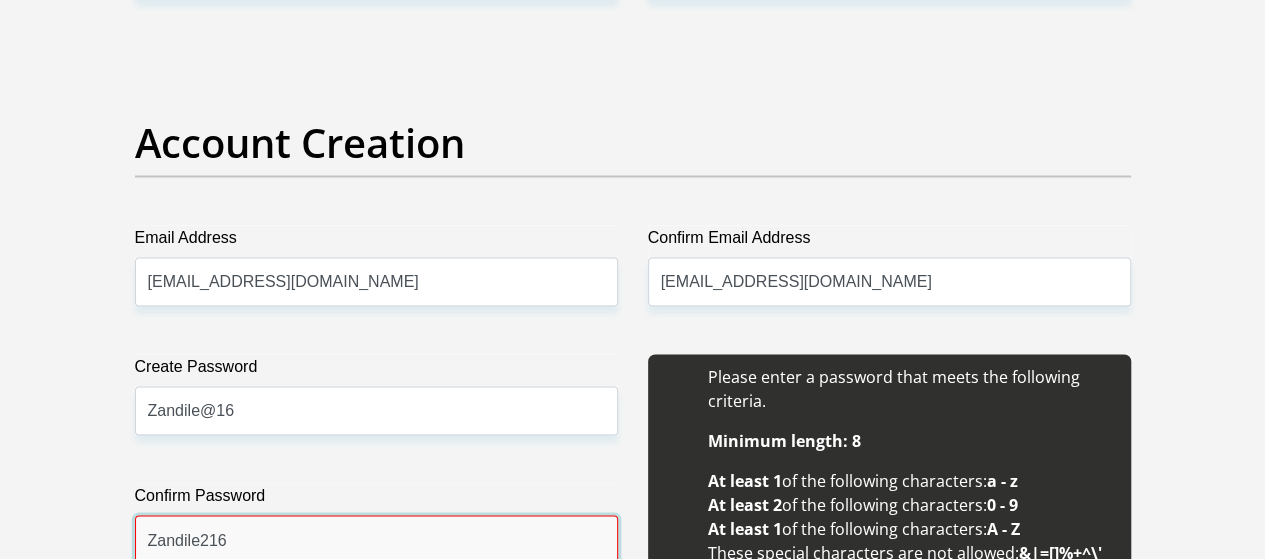 scroll, scrollTop: 1911, scrollLeft: 0, axis: vertical 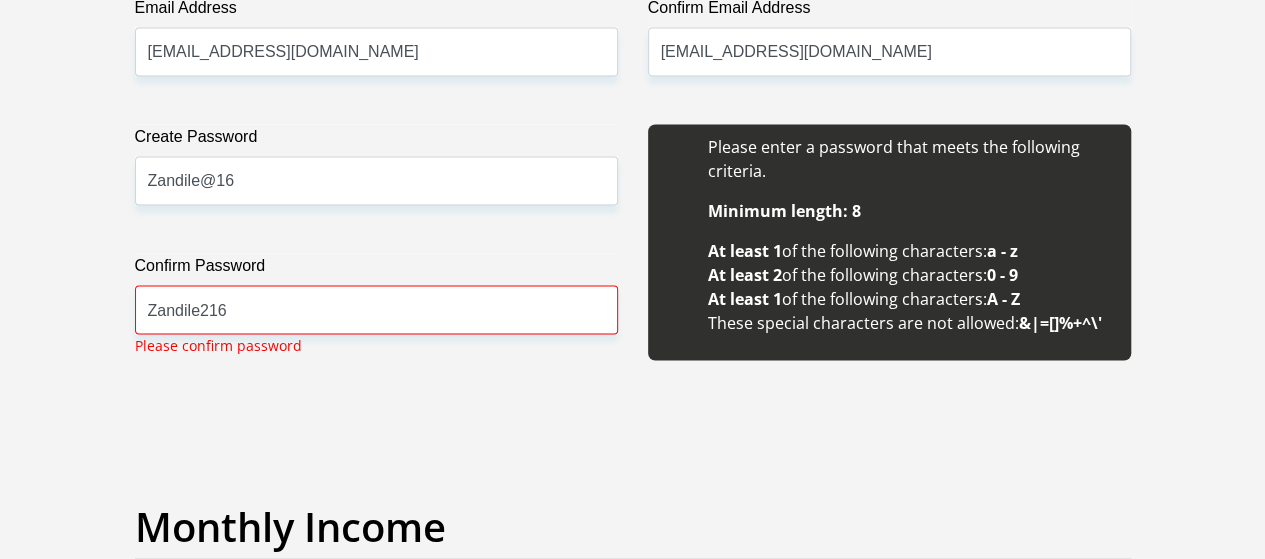 click on "Title
Mr
Ms
Mrs
Dr
[PERSON_NAME]
First Name
Zandile
Surname
[PERSON_NAME]
ID Number
8107160259086
Please input valid ID number
Race
Black
Coloured
Indian
White
Other
Contact Number
0837837260
Please input valid contact number
Nationality
[GEOGRAPHIC_DATA]
[GEOGRAPHIC_DATA]
[GEOGRAPHIC_DATA]  [GEOGRAPHIC_DATA]  [GEOGRAPHIC_DATA]" at bounding box center (633, 1742) 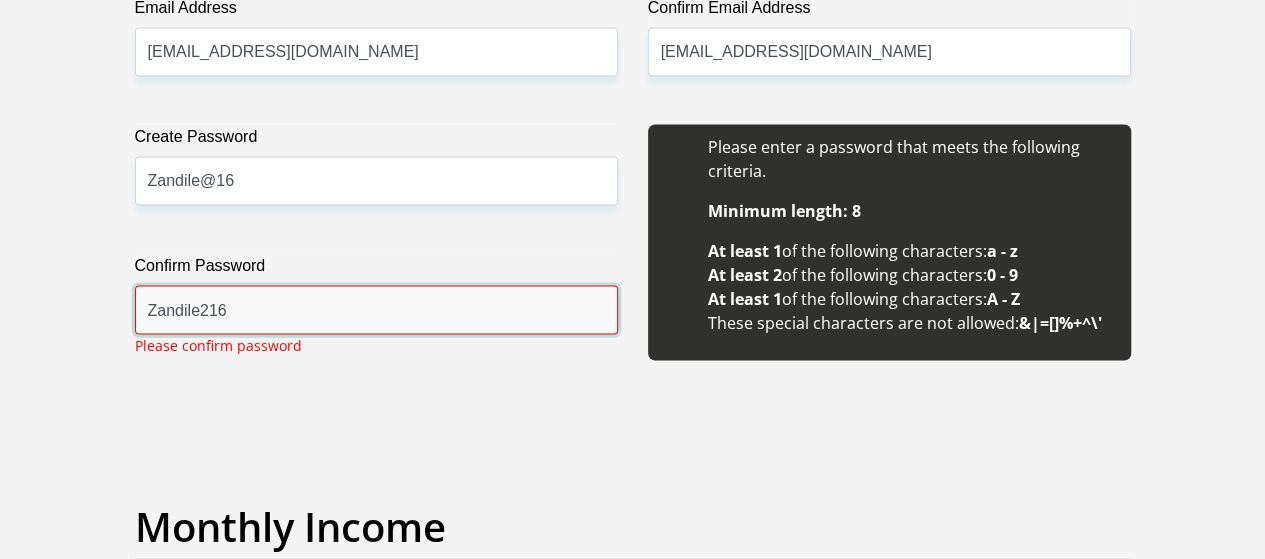 click on "Zandile216" at bounding box center (376, 310) 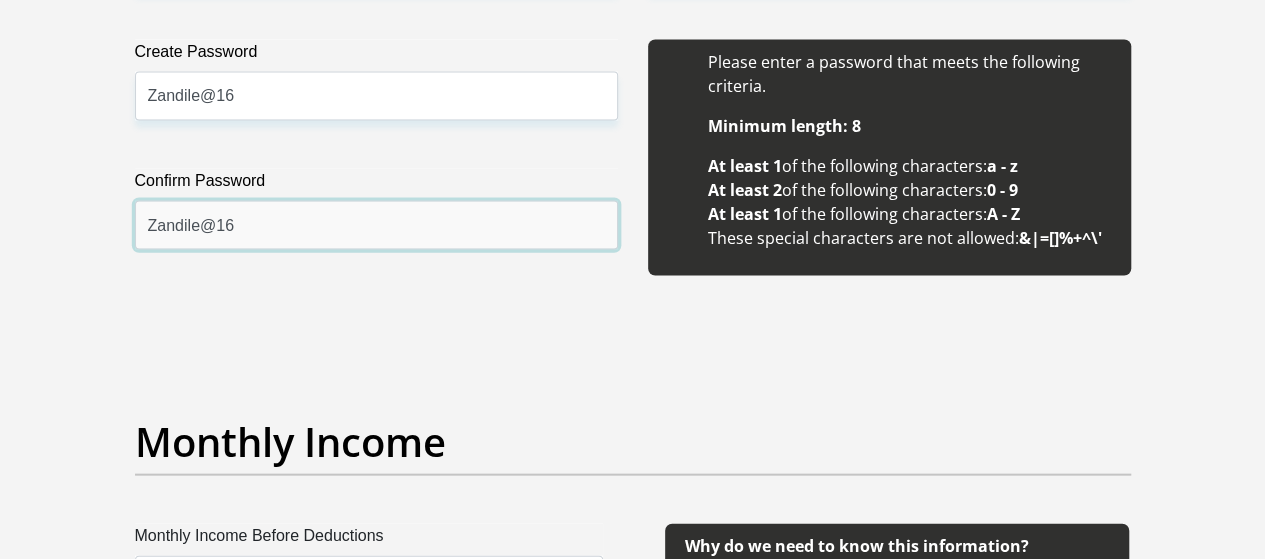 scroll, scrollTop: 2411, scrollLeft: 0, axis: vertical 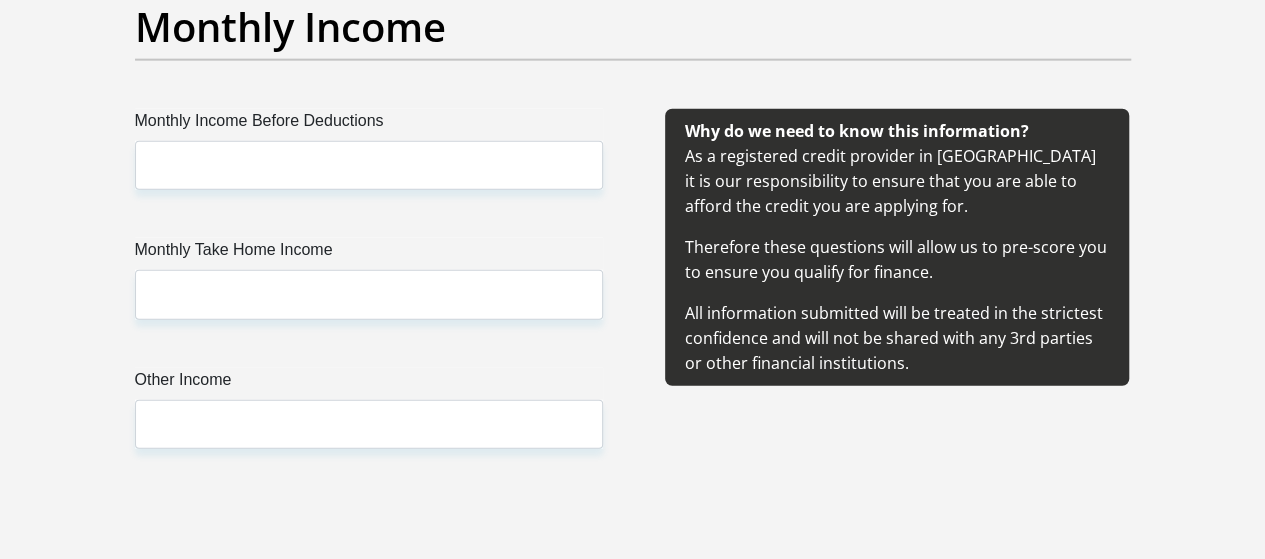 type on "Zandile@16" 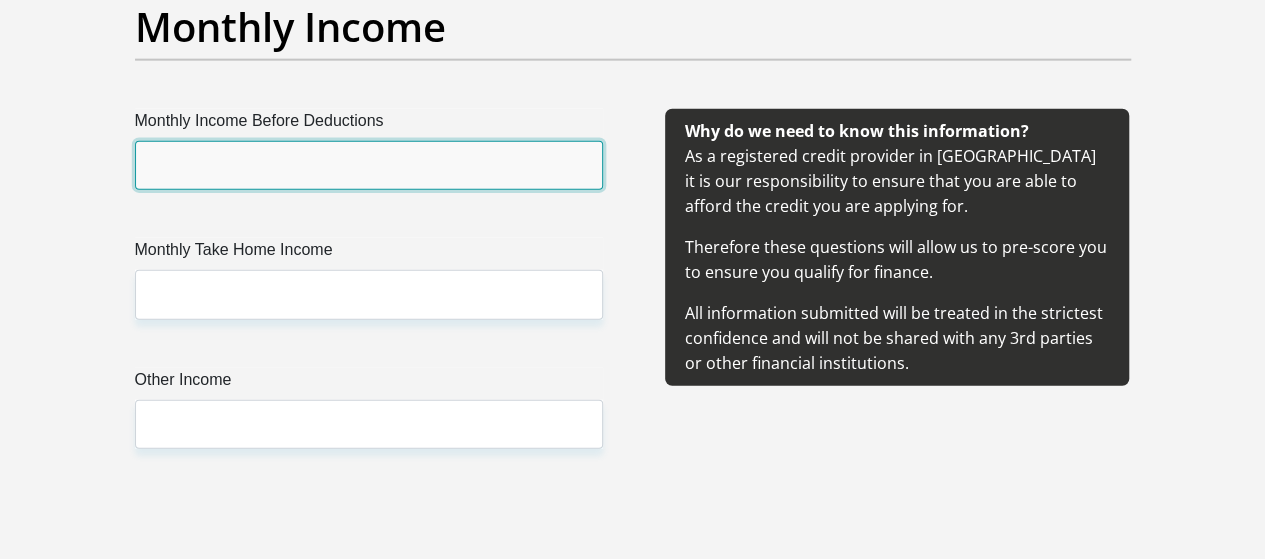 click on "Monthly Income Before Deductions" at bounding box center [369, 165] 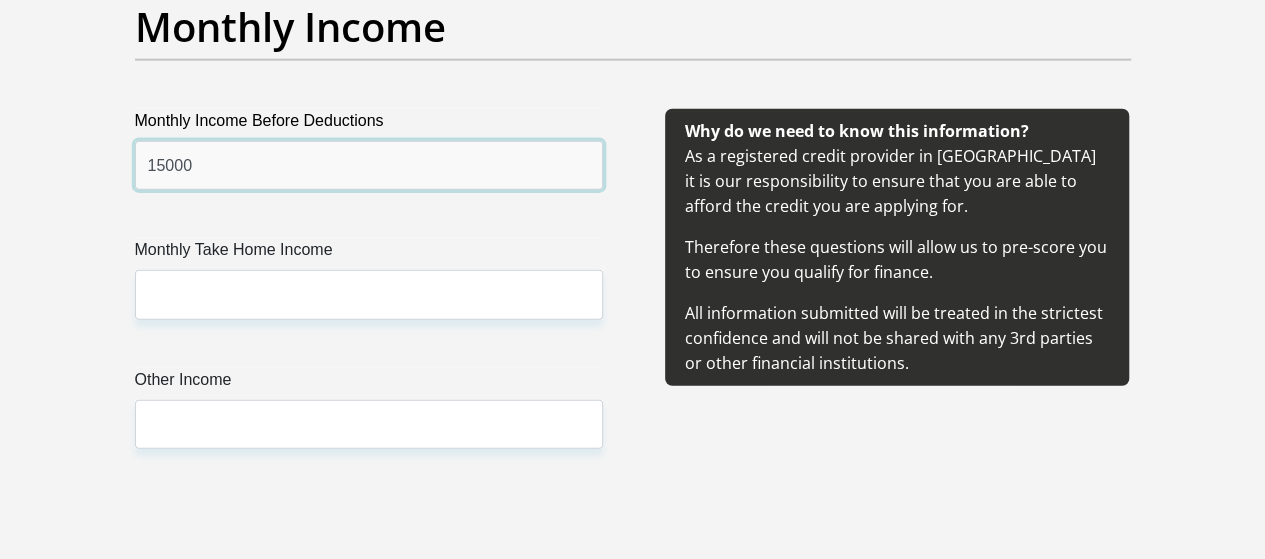 type on "15000" 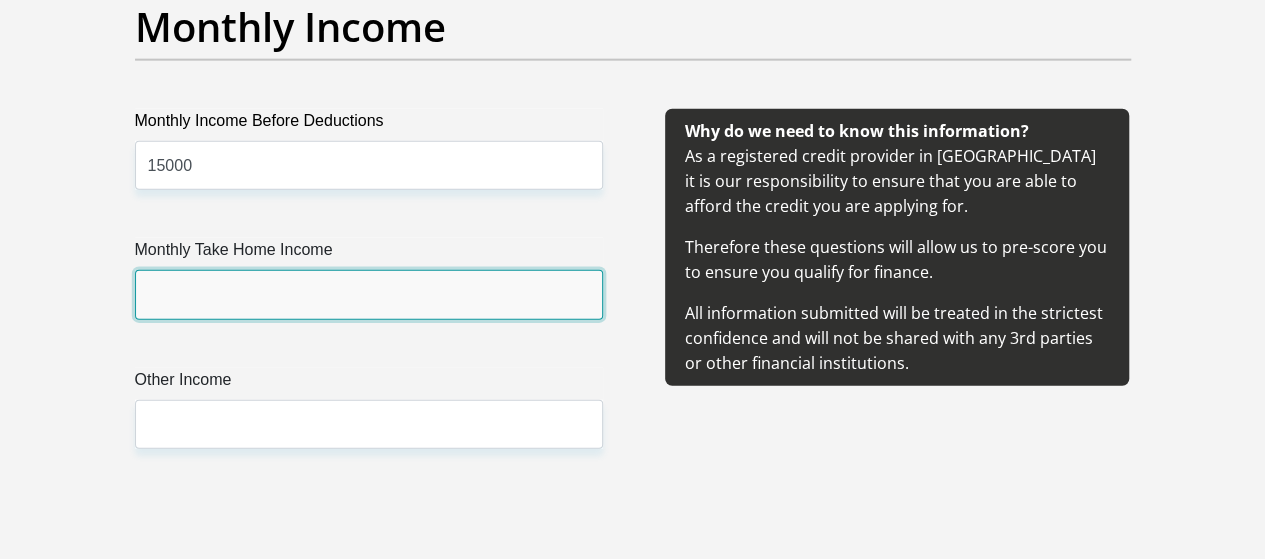 click on "Monthly Take Home Income" at bounding box center [369, 294] 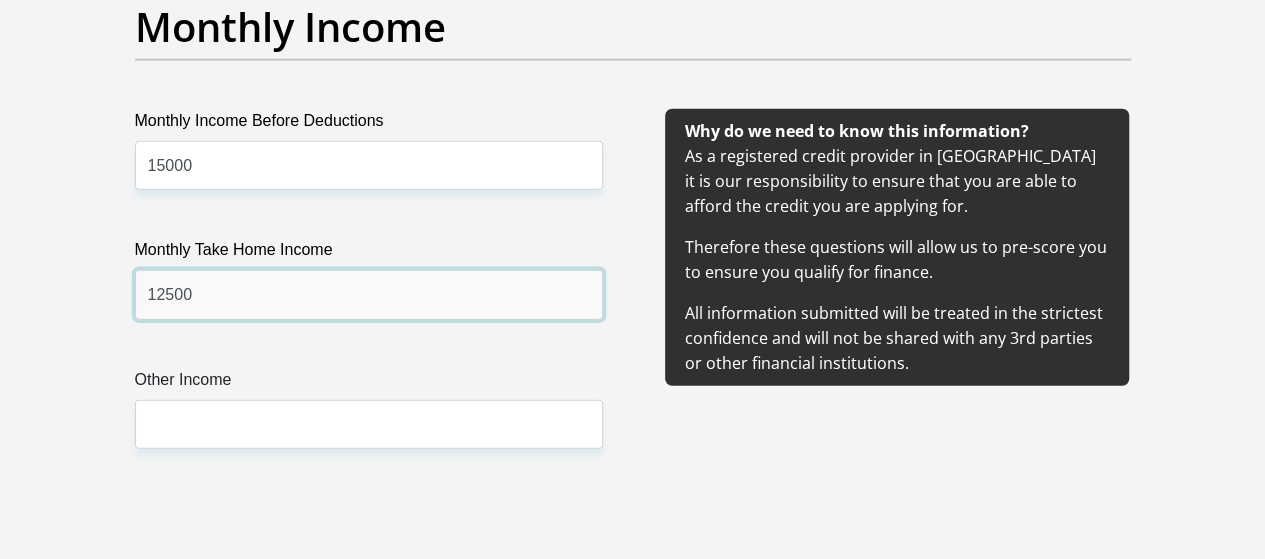 type on "12500" 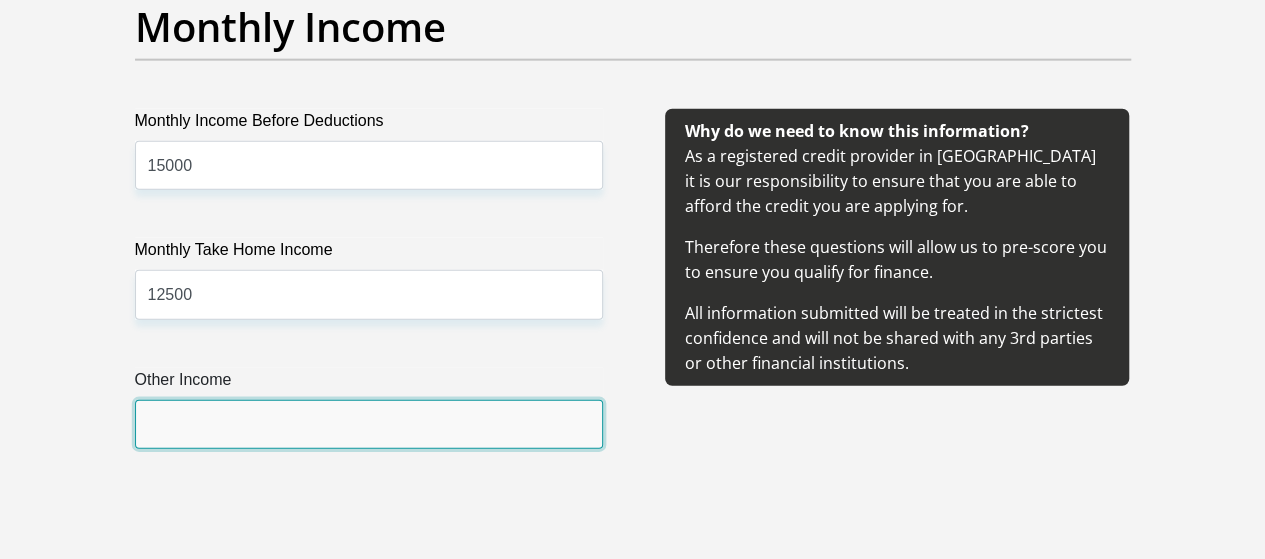 click on "Other Income" at bounding box center (369, 424) 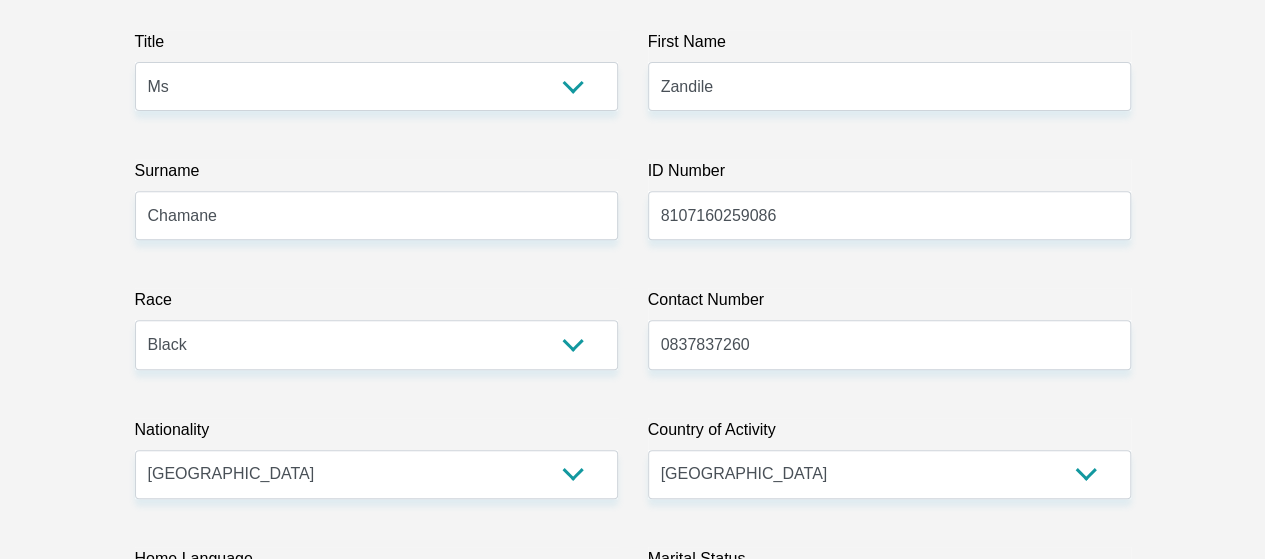 scroll, scrollTop: 0, scrollLeft: 0, axis: both 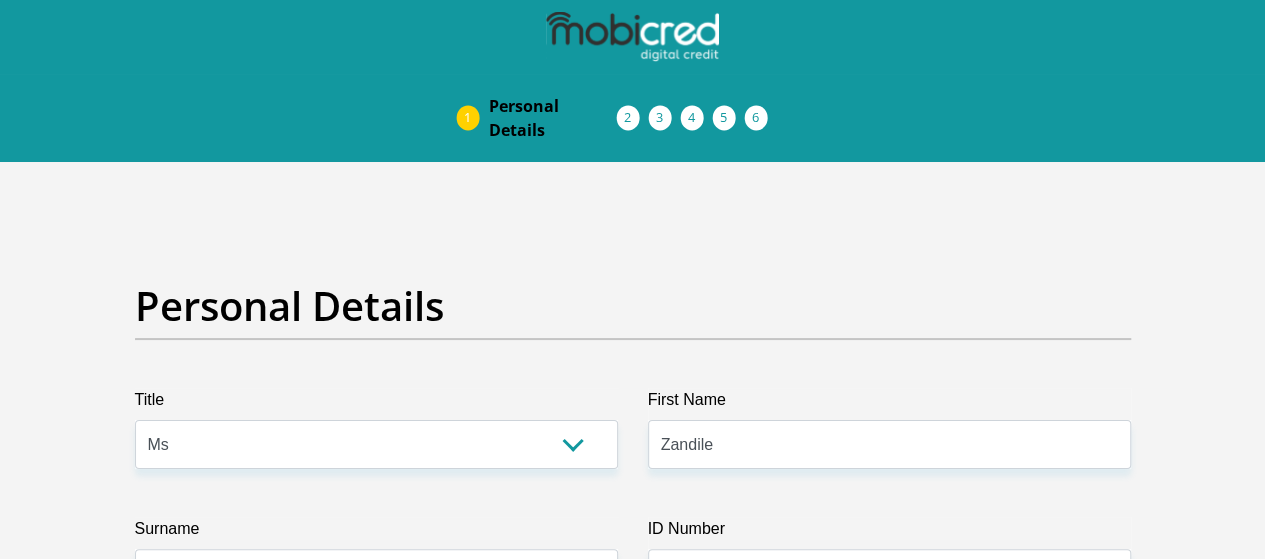 type on "5000" 